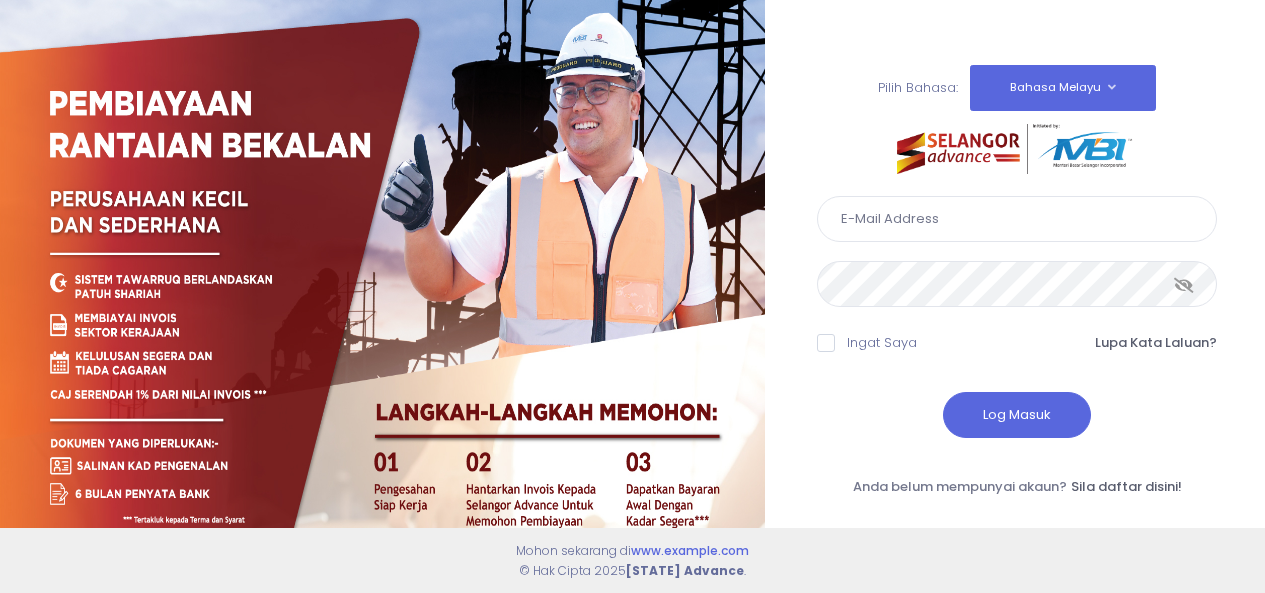 scroll, scrollTop: 0, scrollLeft: 0, axis: both 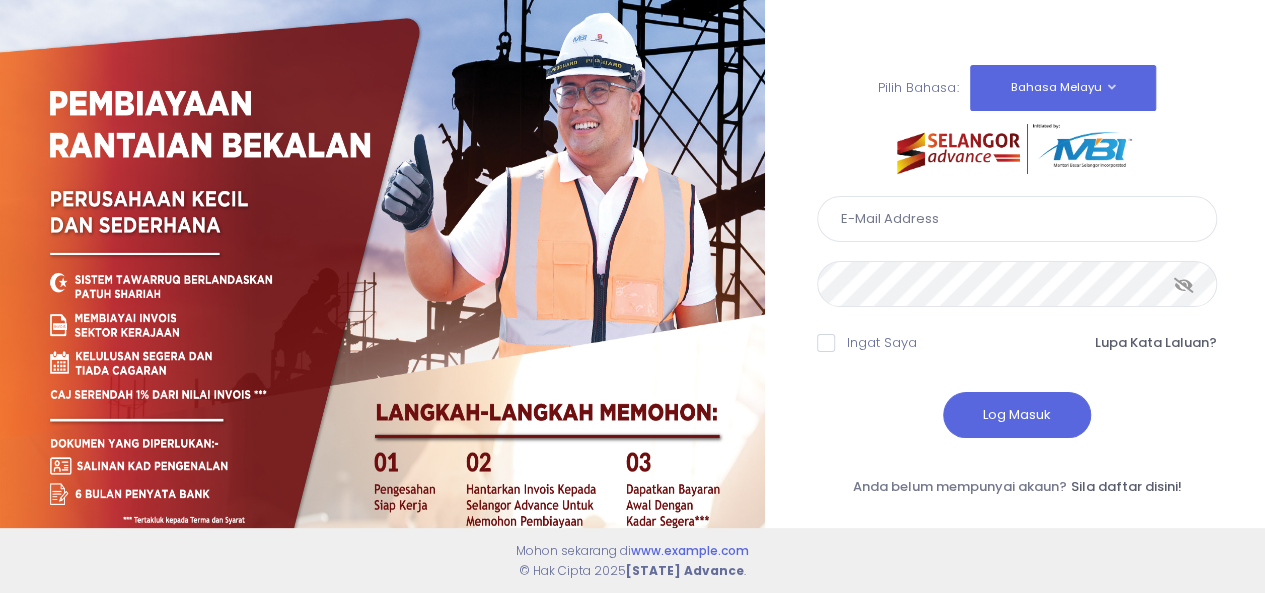 click at bounding box center [1017, 219] 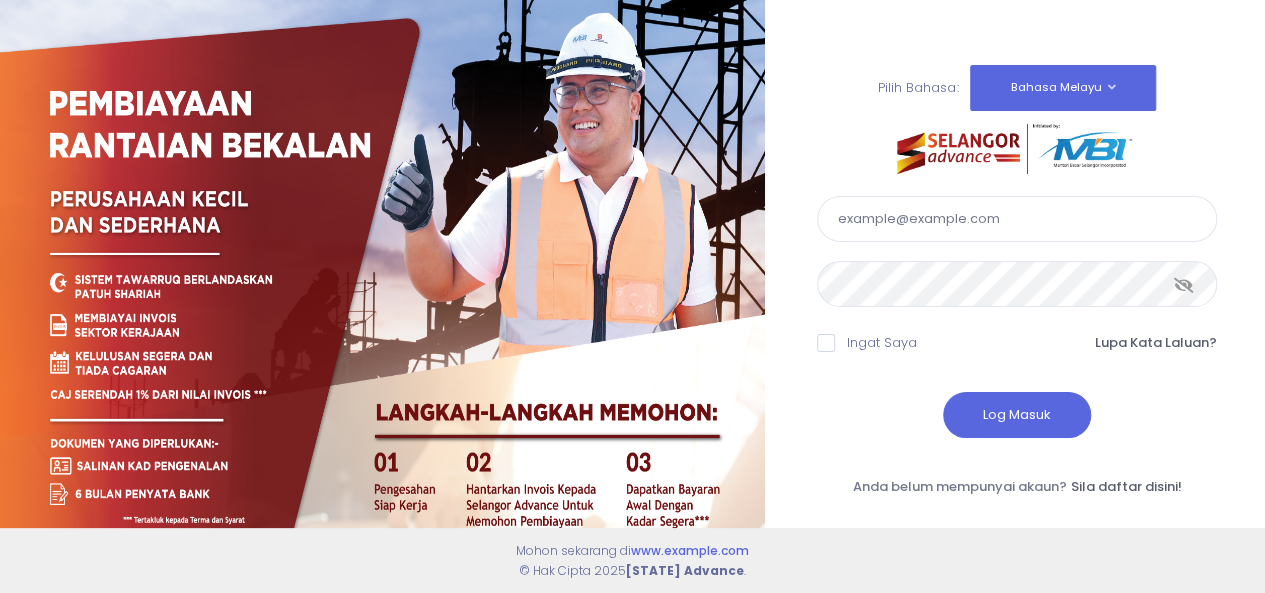 click at bounding box center [1184, 285] 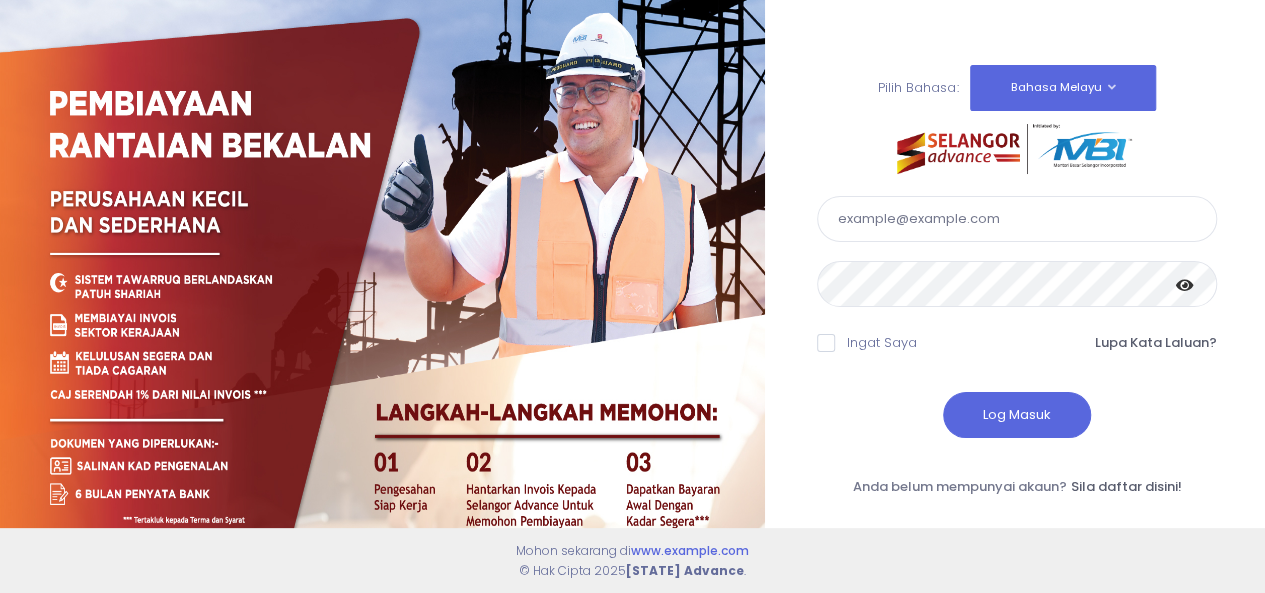 click at bounding box center (826, 343) 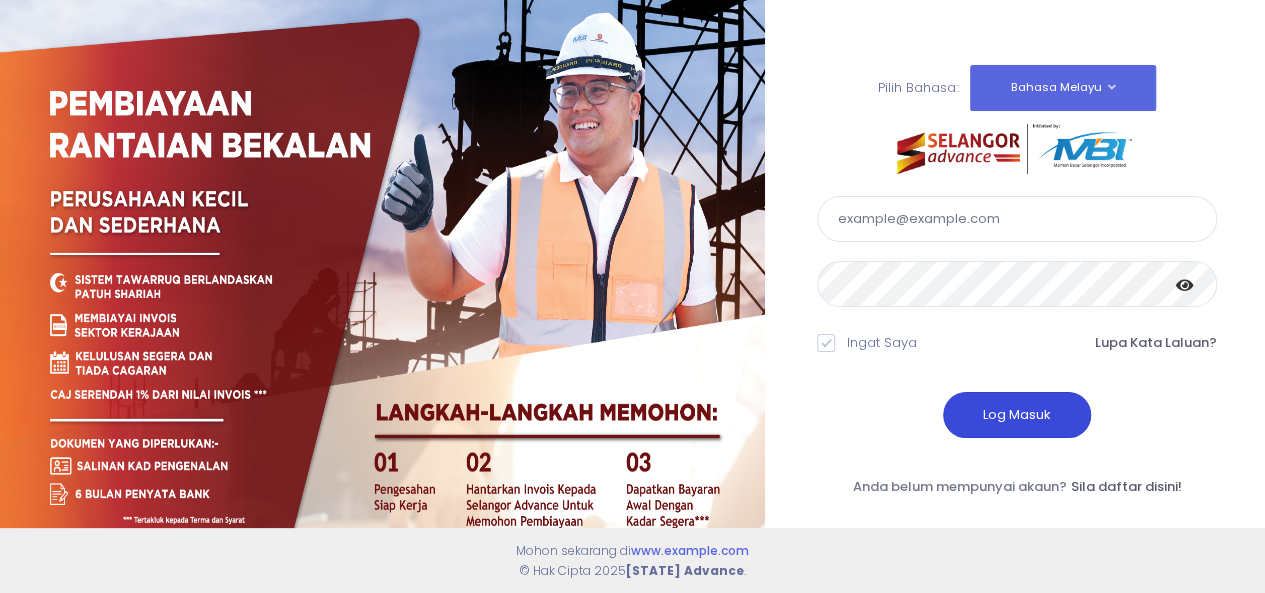 click on "Log Masuk" at bounding box center [1017, 415] 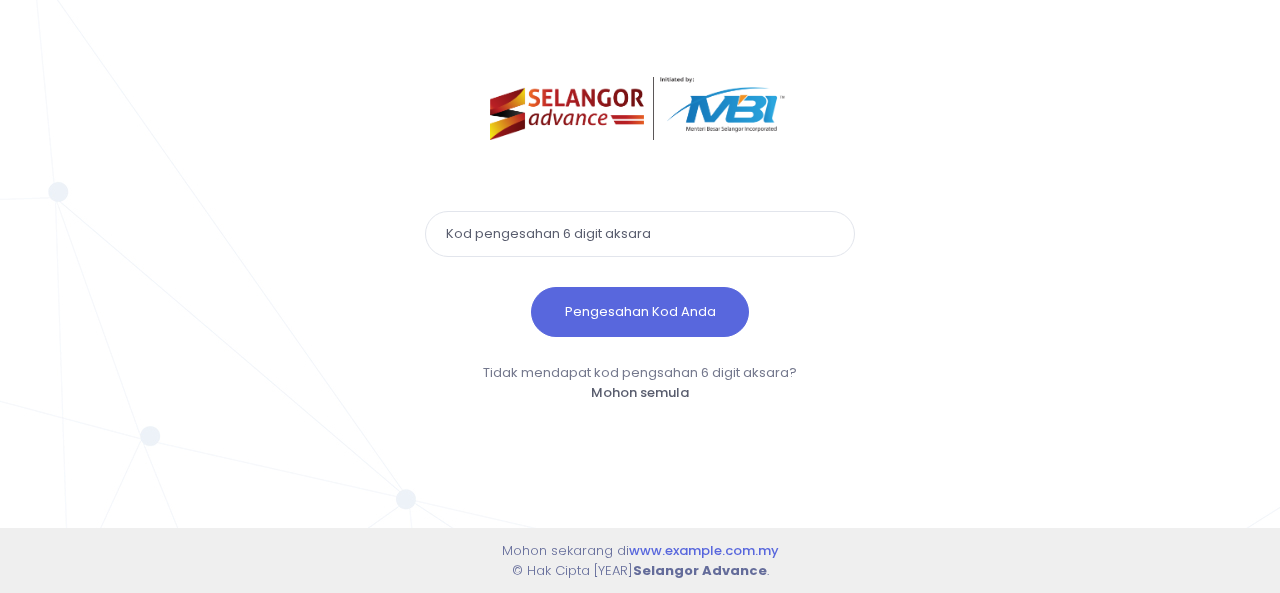 scroll, scrollTop: 0, scrollLeft: 0, axis: both 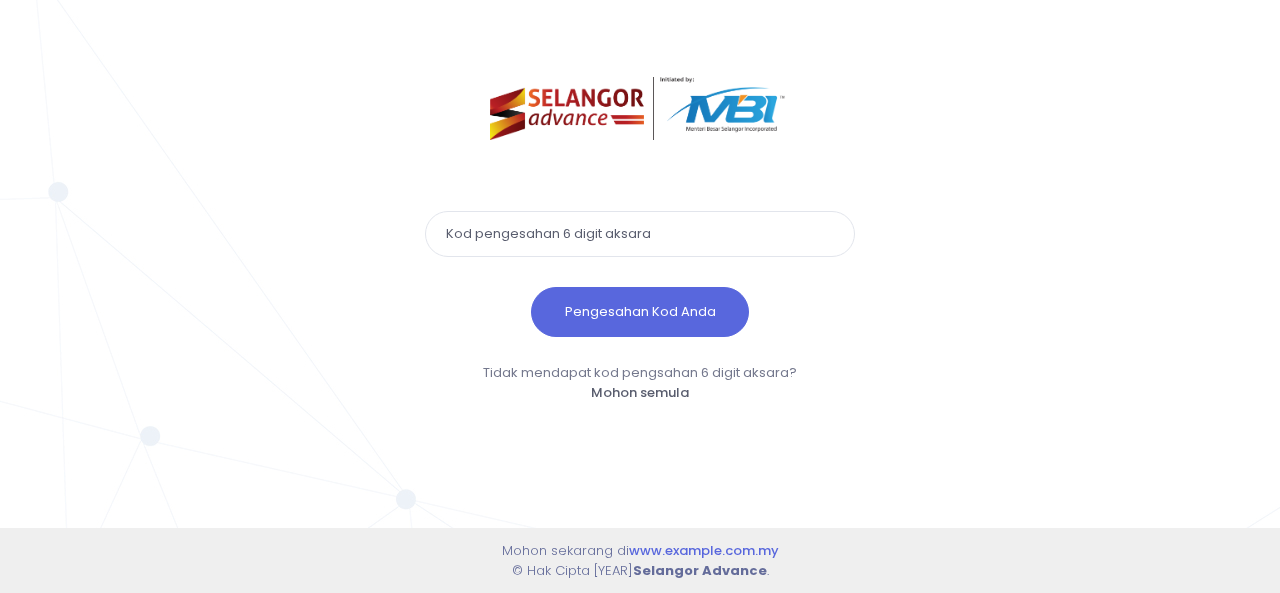 click on "Pengesahan Kod Anda
Tidak mendapat kod pengsahan 6 digit aksara?
Mohon semula
Mohon Semula
Anda boleh meminta kod pengesahan yang baru dalam
[TIME]
minit
!" at bounding box center [639, 283] 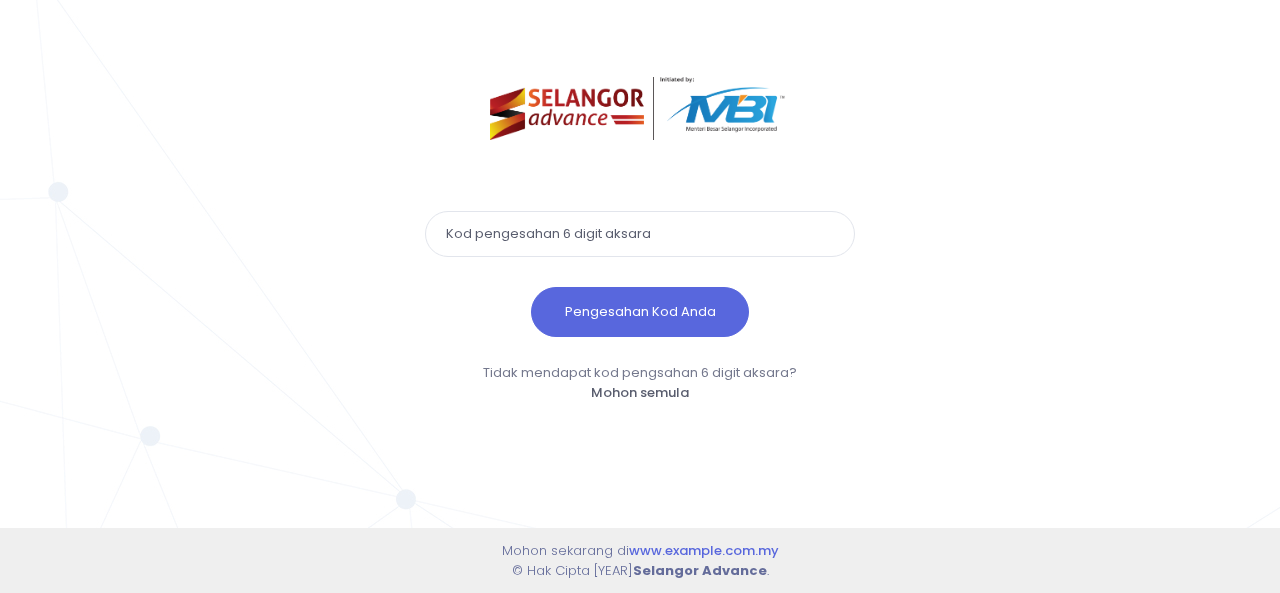 click at bounding box center [640, 108] 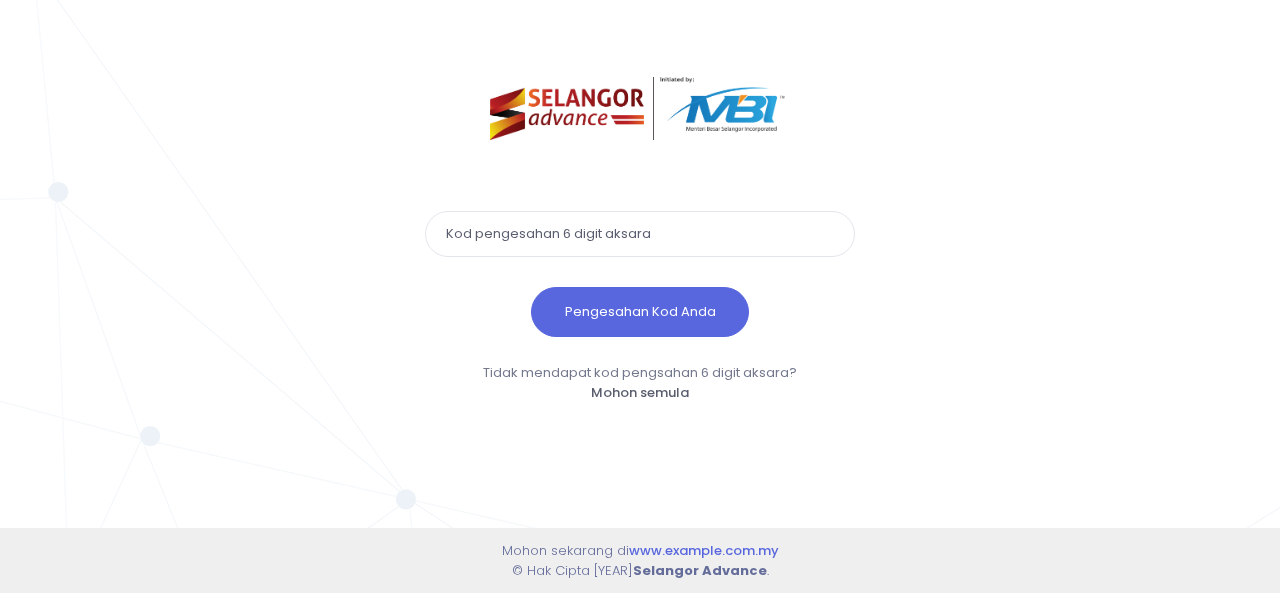 click at bounding box center [640, 234] 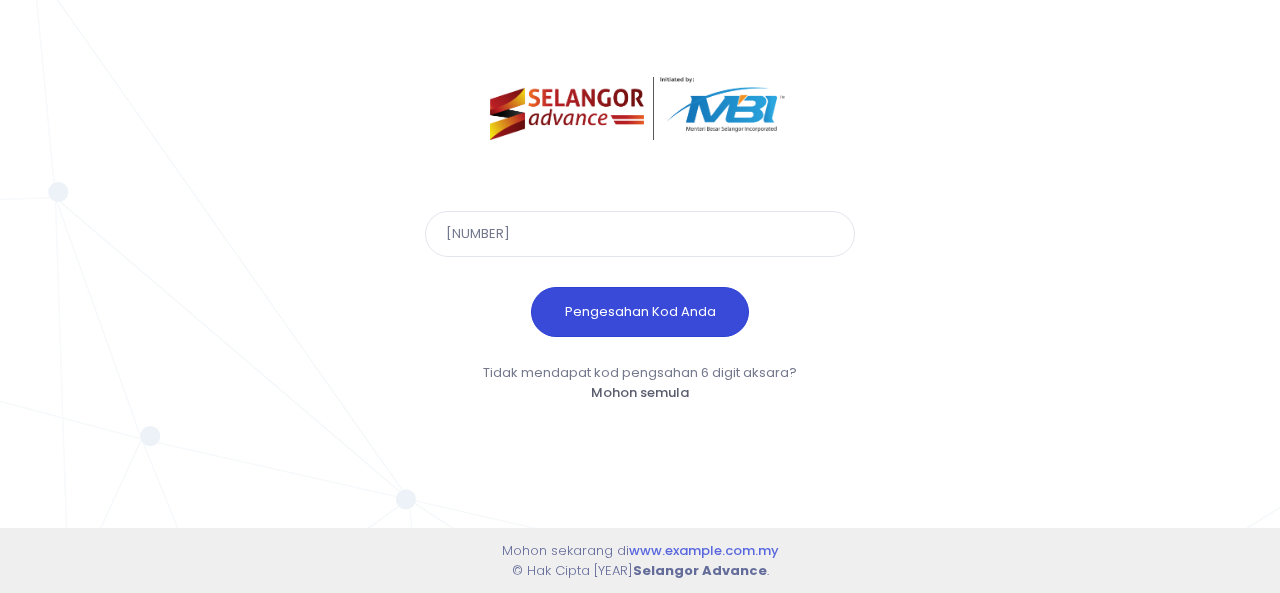 type on "901201" 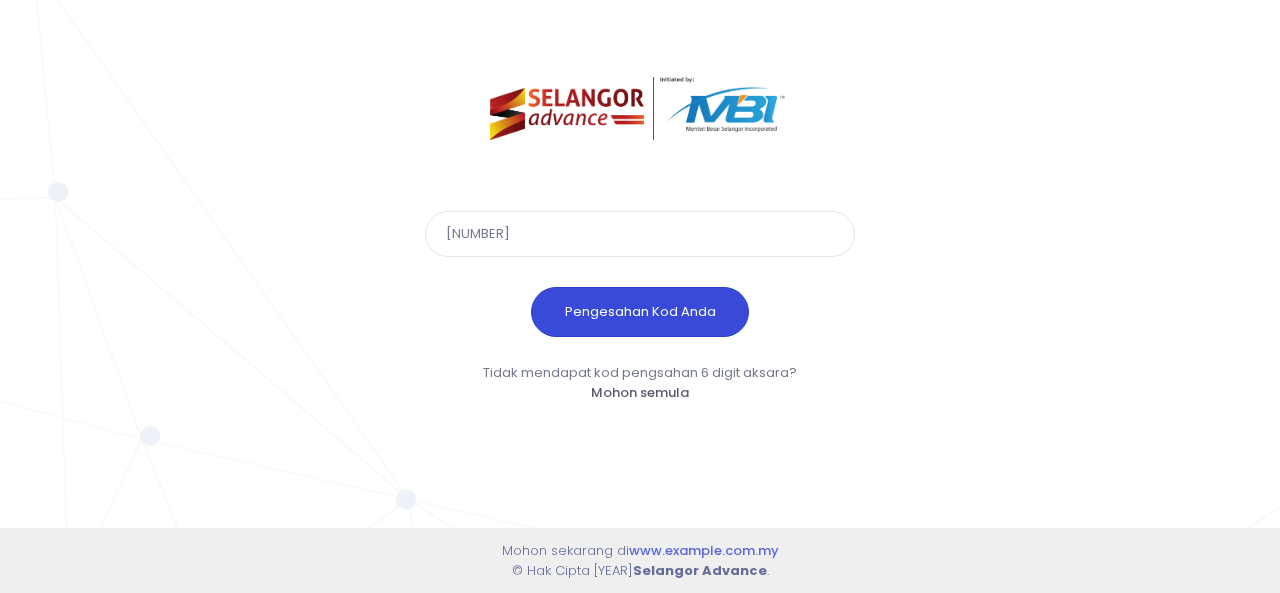 click on "Pengesahan Kod Anda" at bounding box center (640, 312) 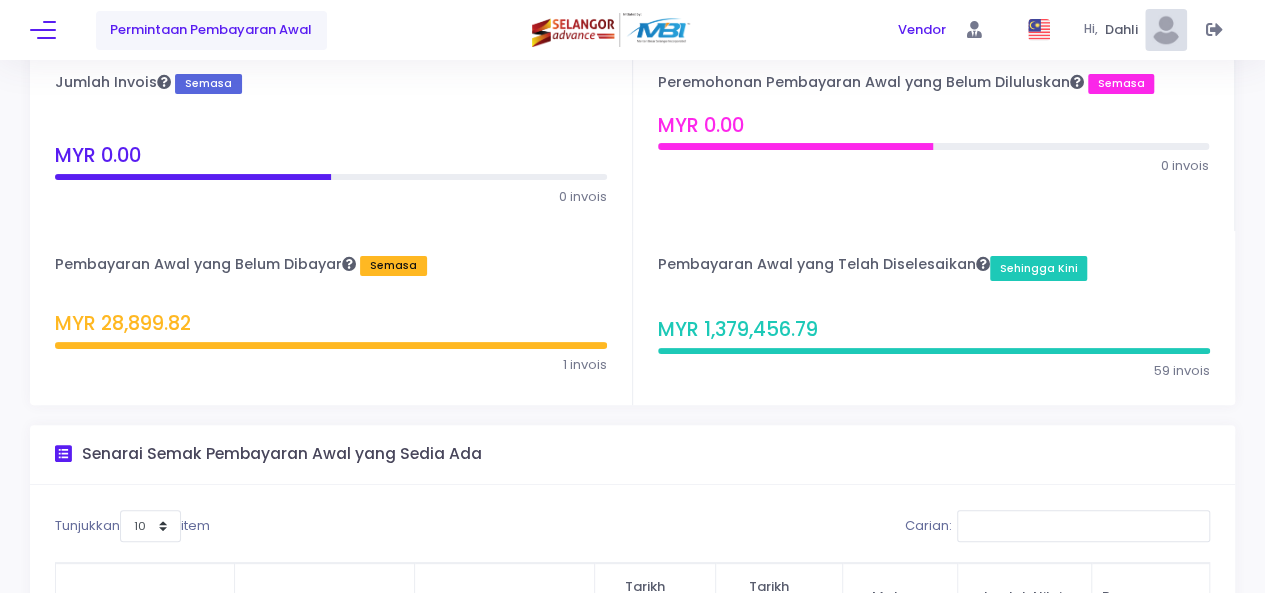 scroll, scrollTop: 81, scrollLeft: 0, axis: vertical 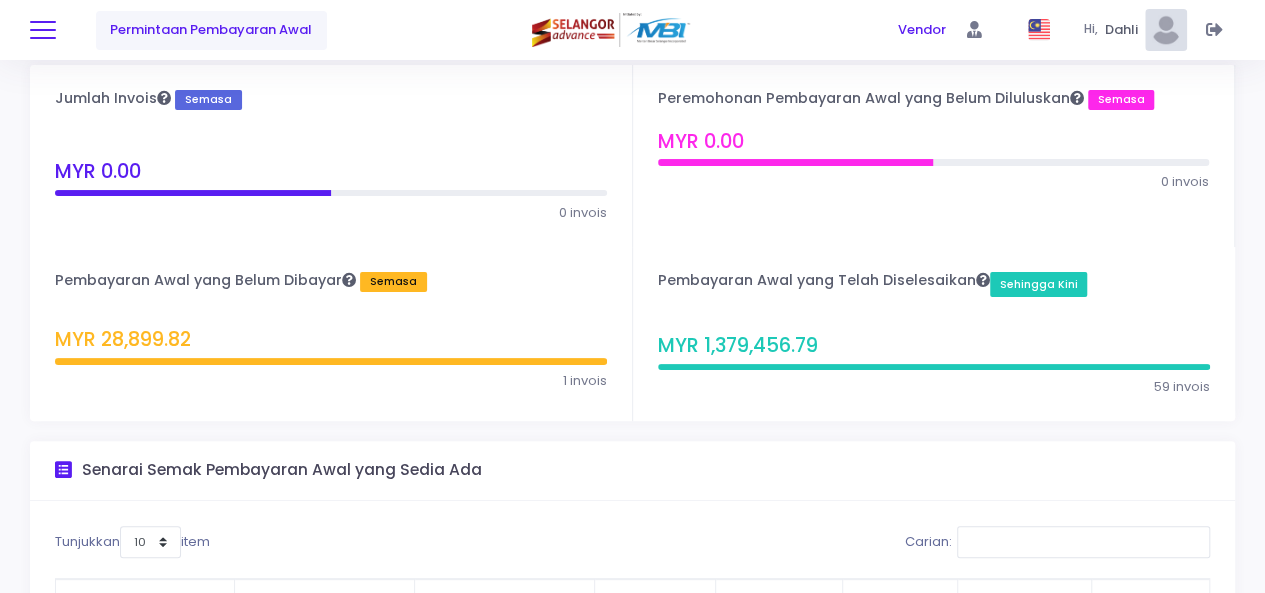 click at bounding box center [43, 30] 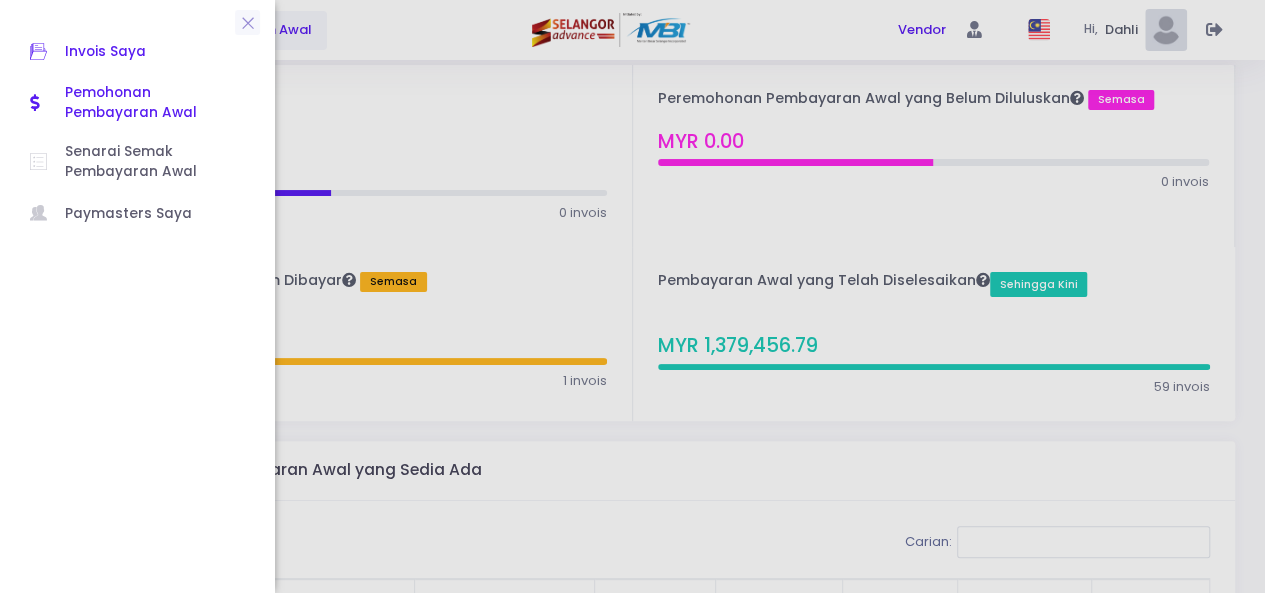 click on "Invois Saya" at bounding box center (155, 52) 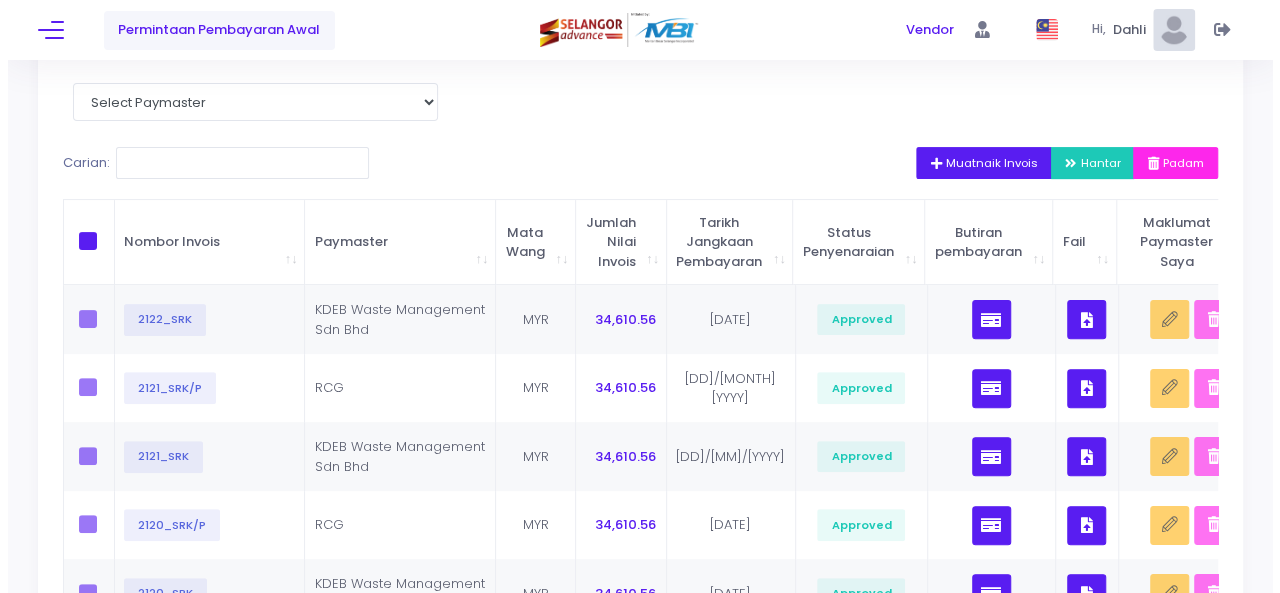 scroll, scrollTop: 152, scrollLeft: 0, axis: vertical 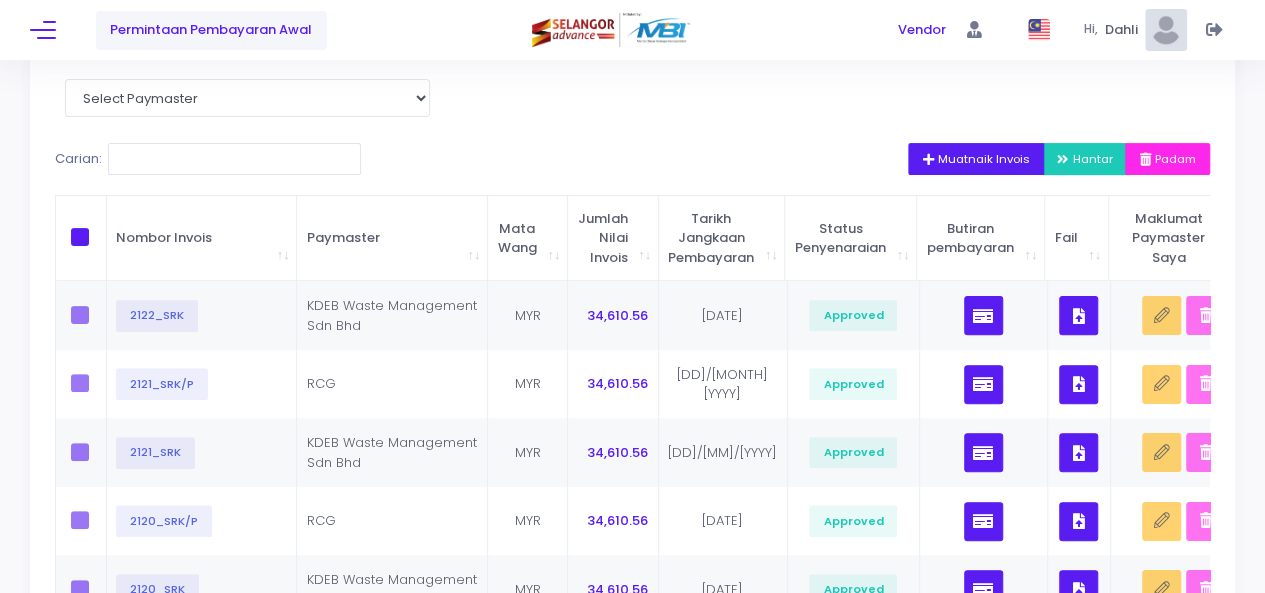 click on "Muatnaik Invois" at bounding box center (976, 159) 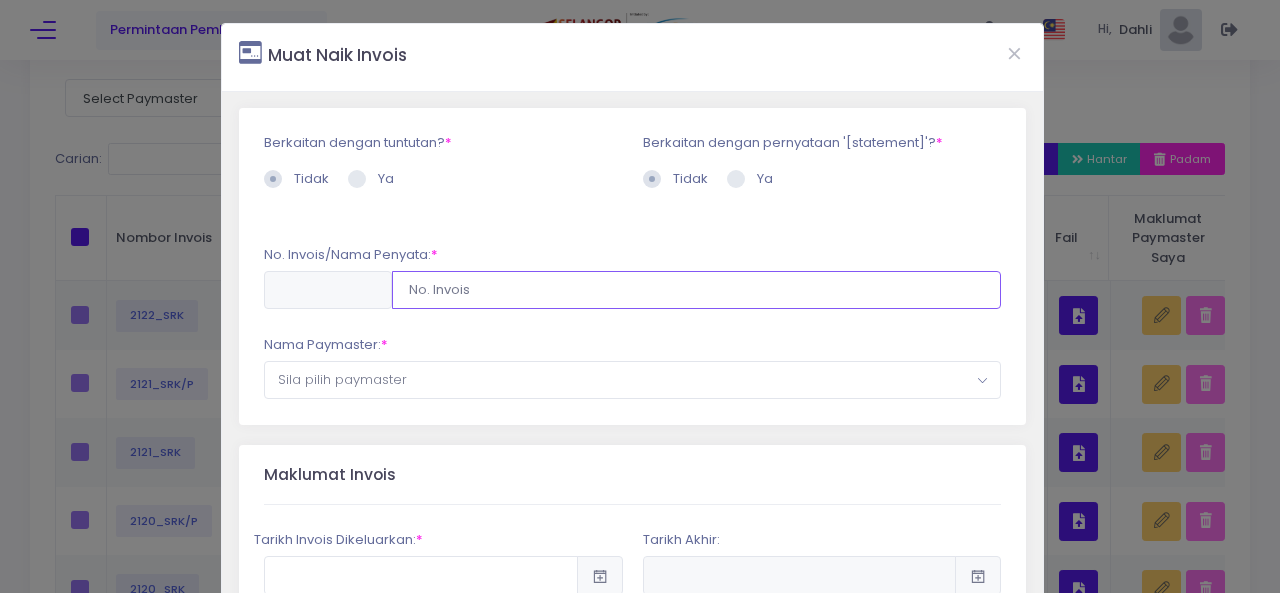 click at bounding box center [697, 290] 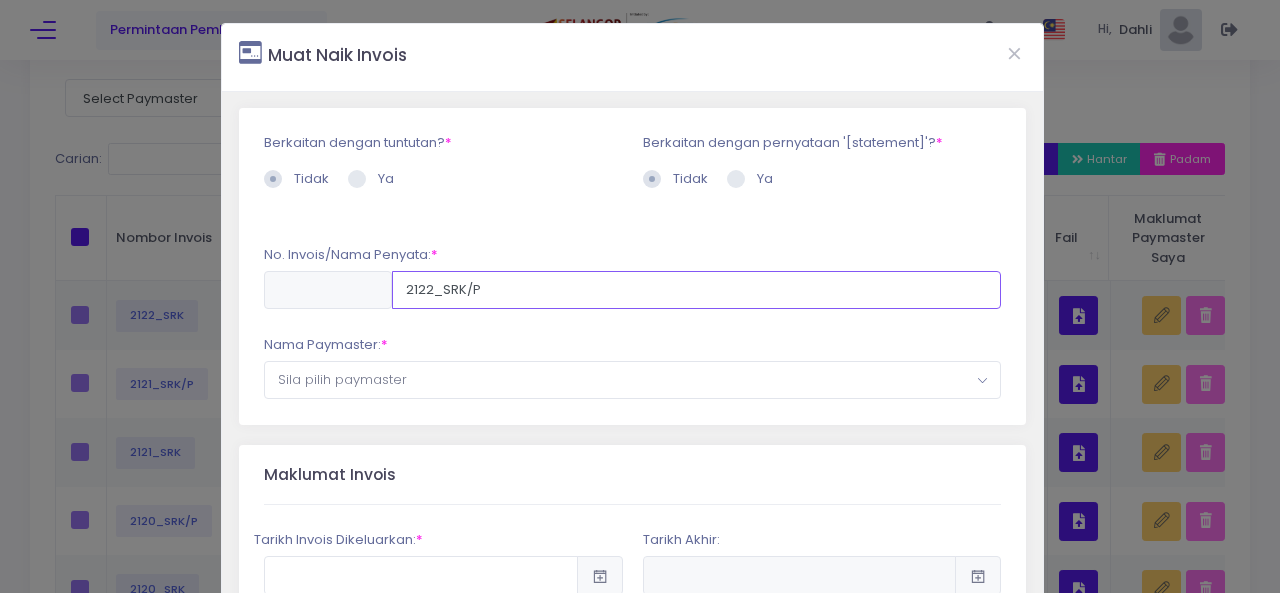 type on "2122_SRK/P" 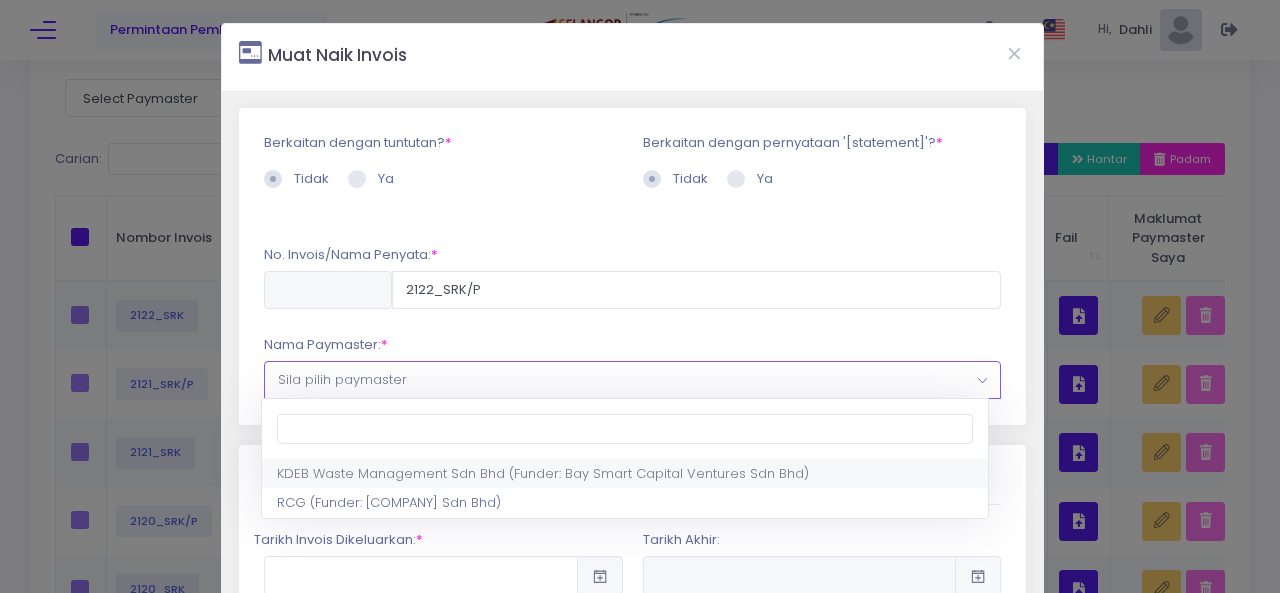 click on "Sila pilih paymaster" at bounding box center [633, 380] 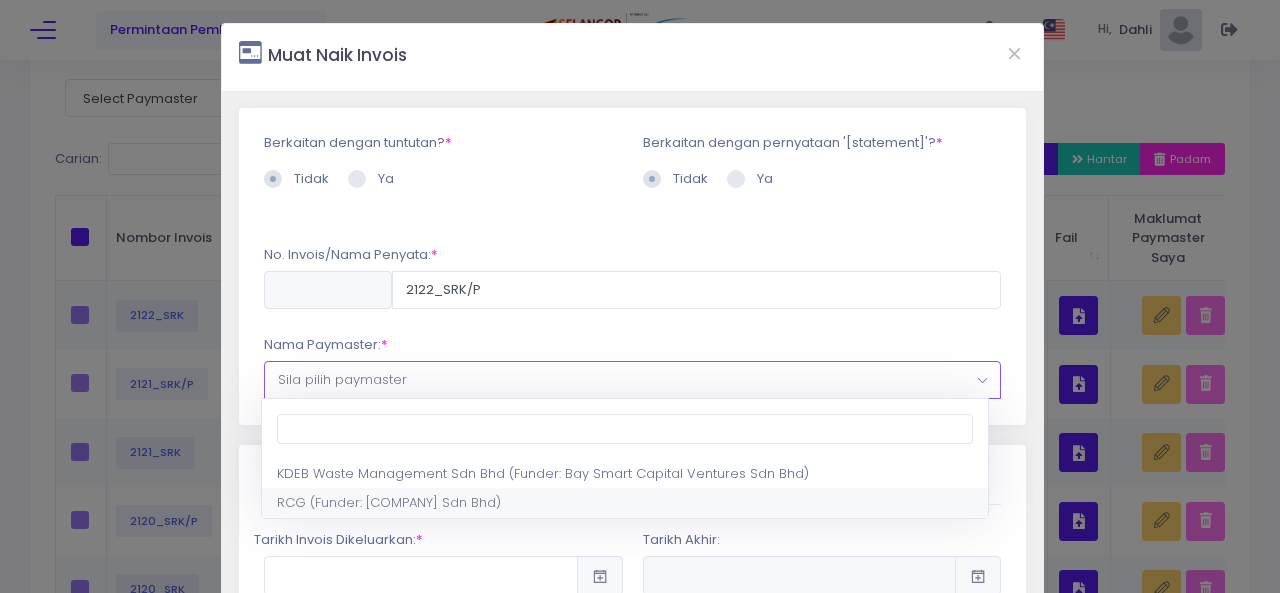 select on "1542,1711,30" 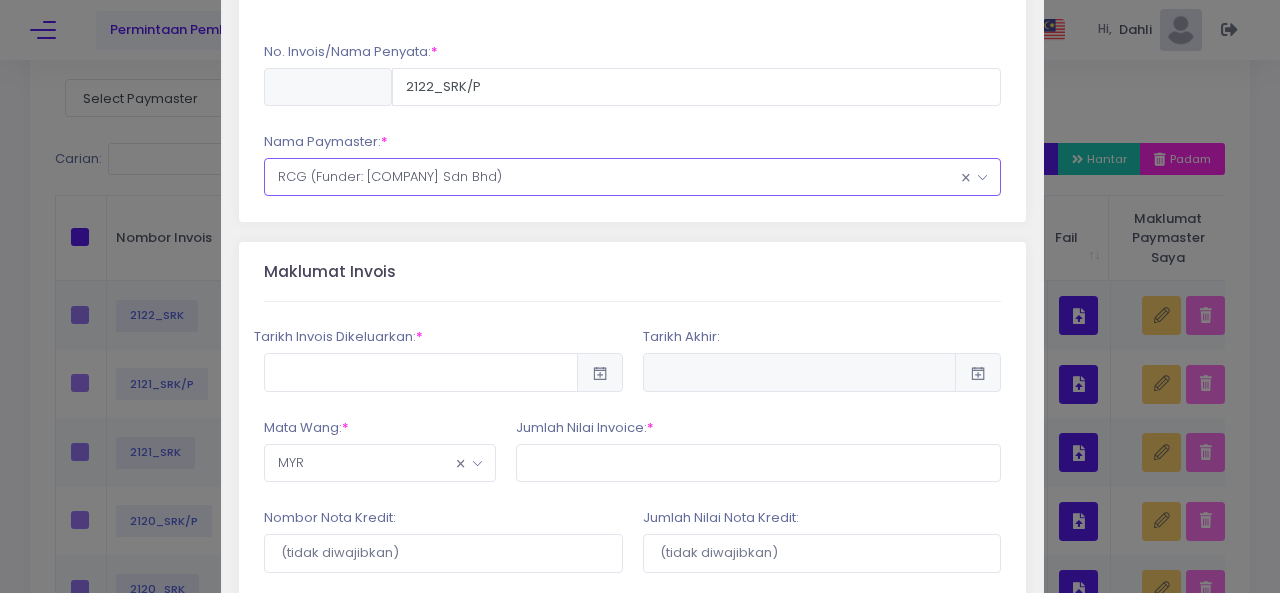 scroll, scrollTop: 208, scrollLeft: 0, axis: vertical 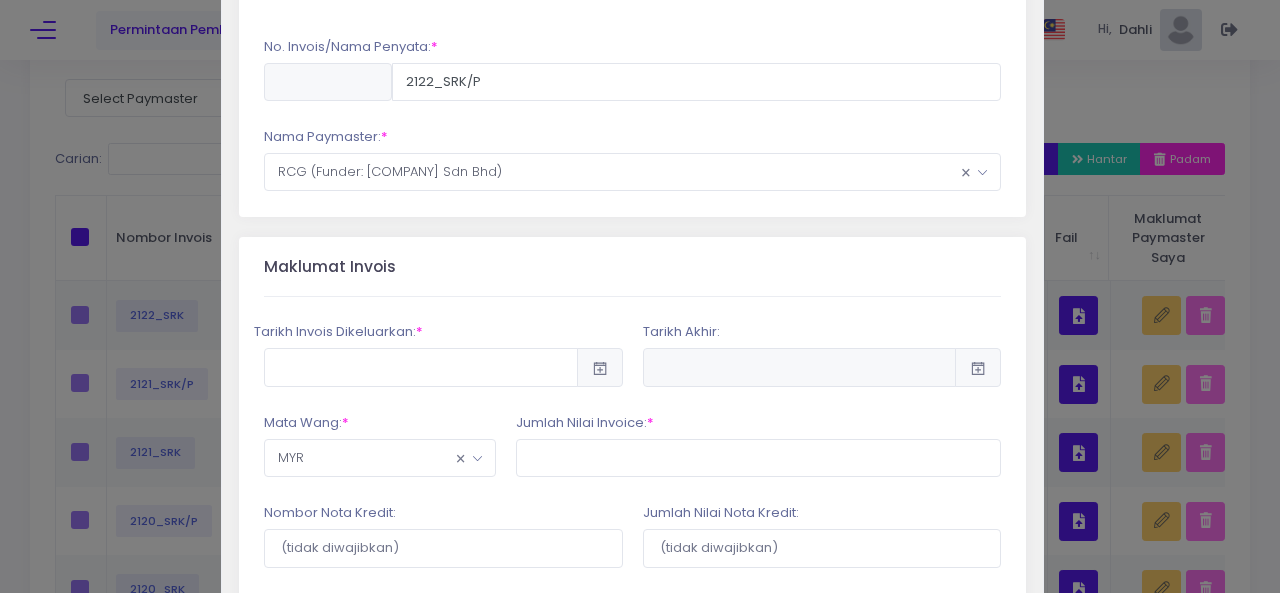 click at bounding box center [600, 368] 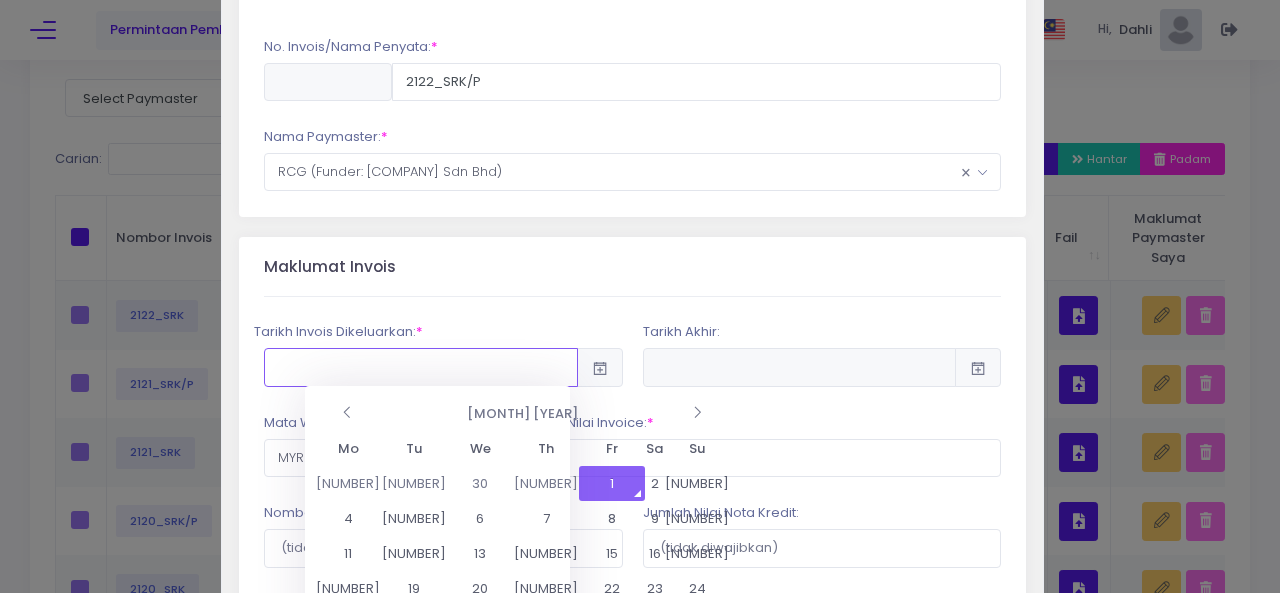 click at bounding box center (421, 367) 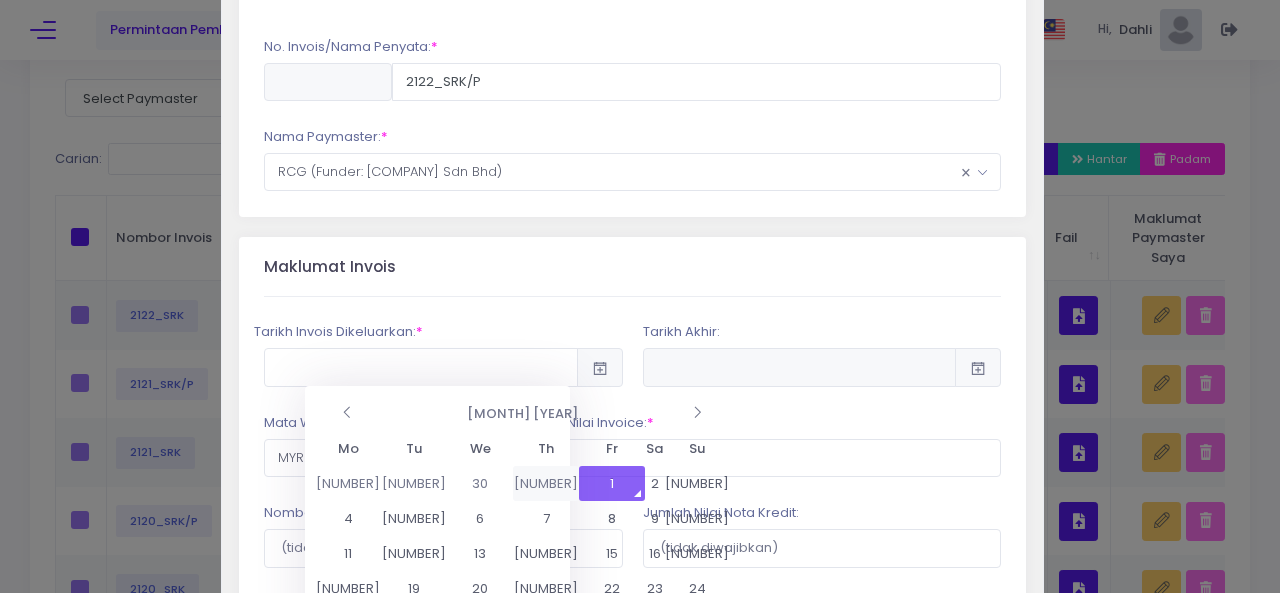 click on "31" at bounding box center [546, 483] 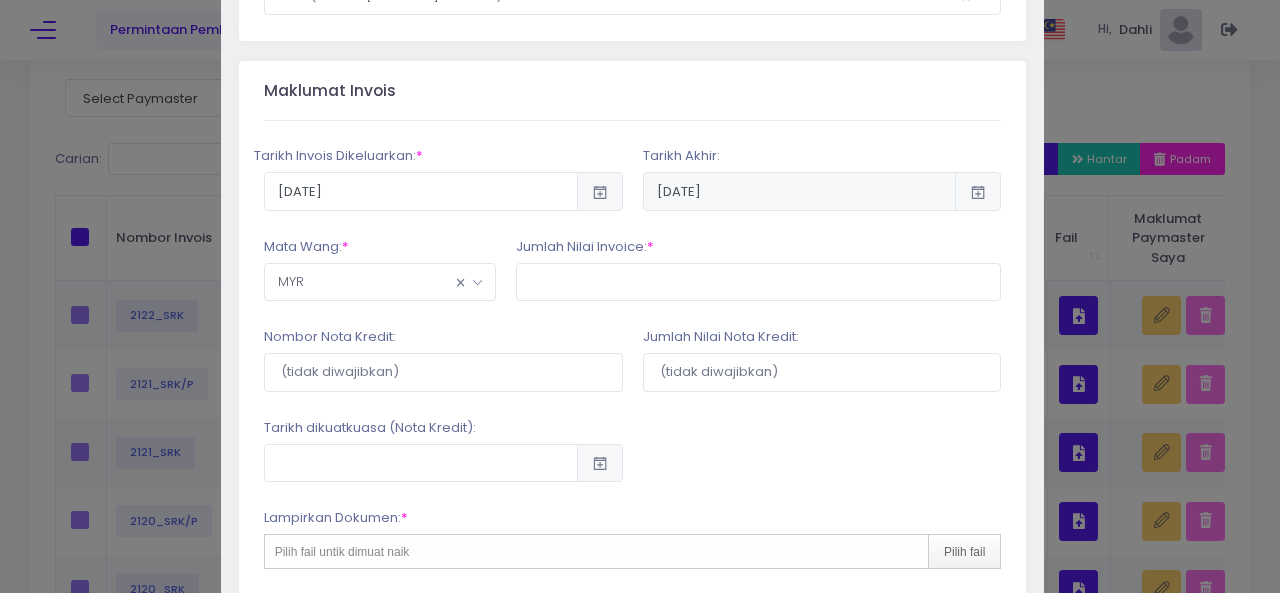 scroll, scrollTop: 402, scrollLeft: 0, axis: vertical 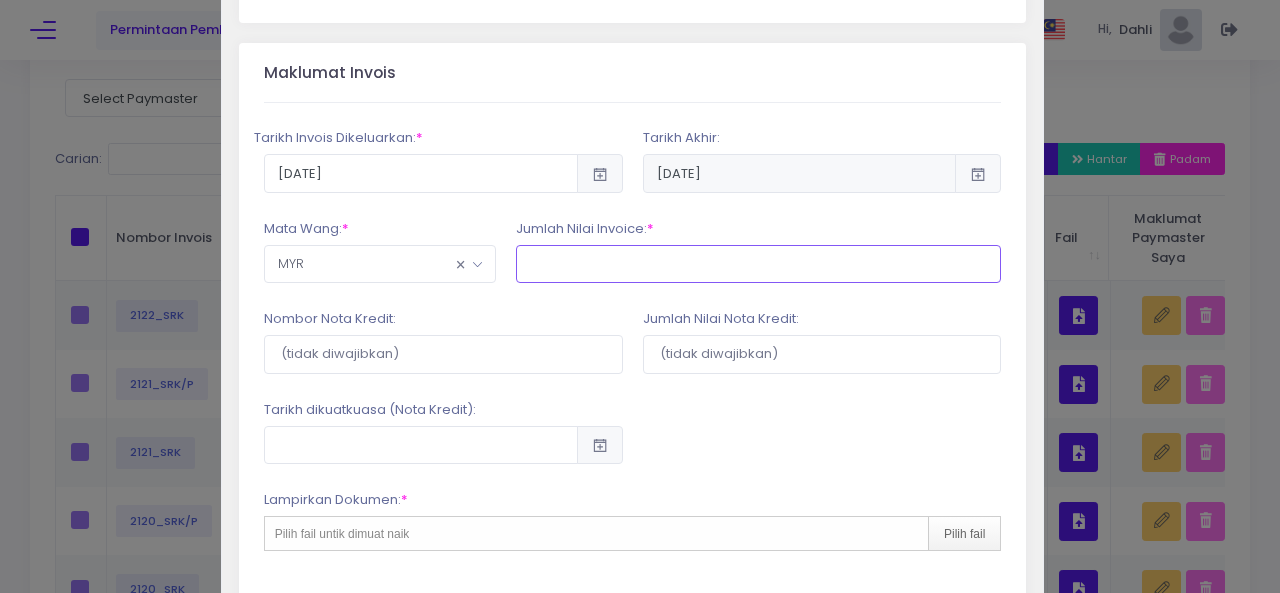 click at bounding box center (758, 264) 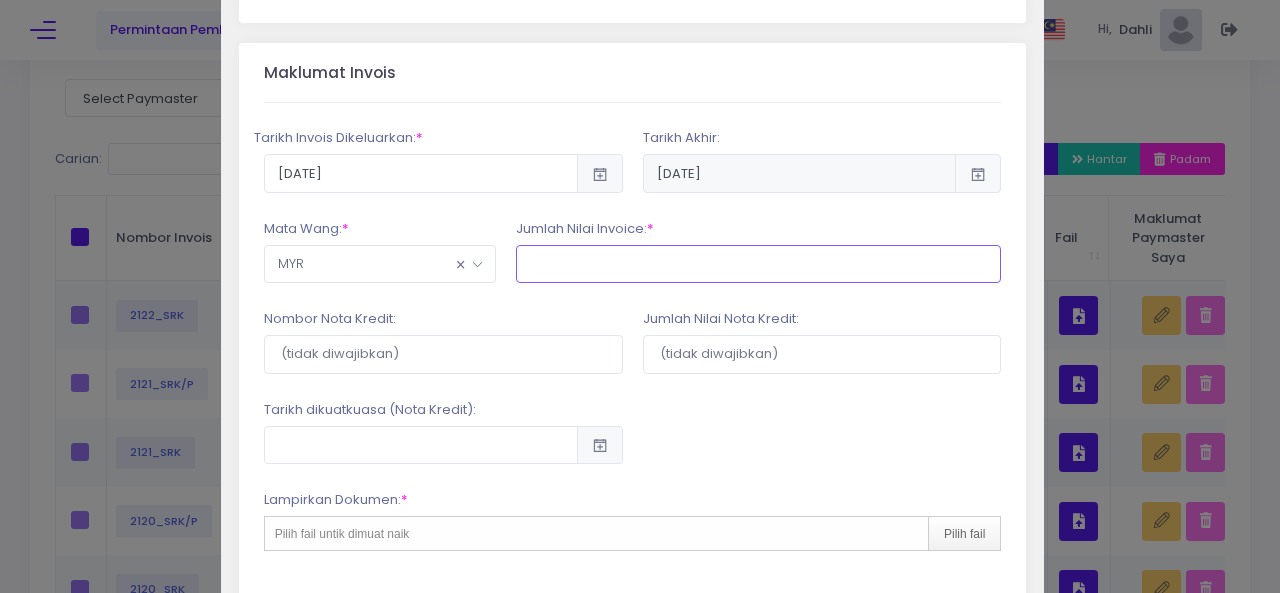 click at bounding box center (758, 264) 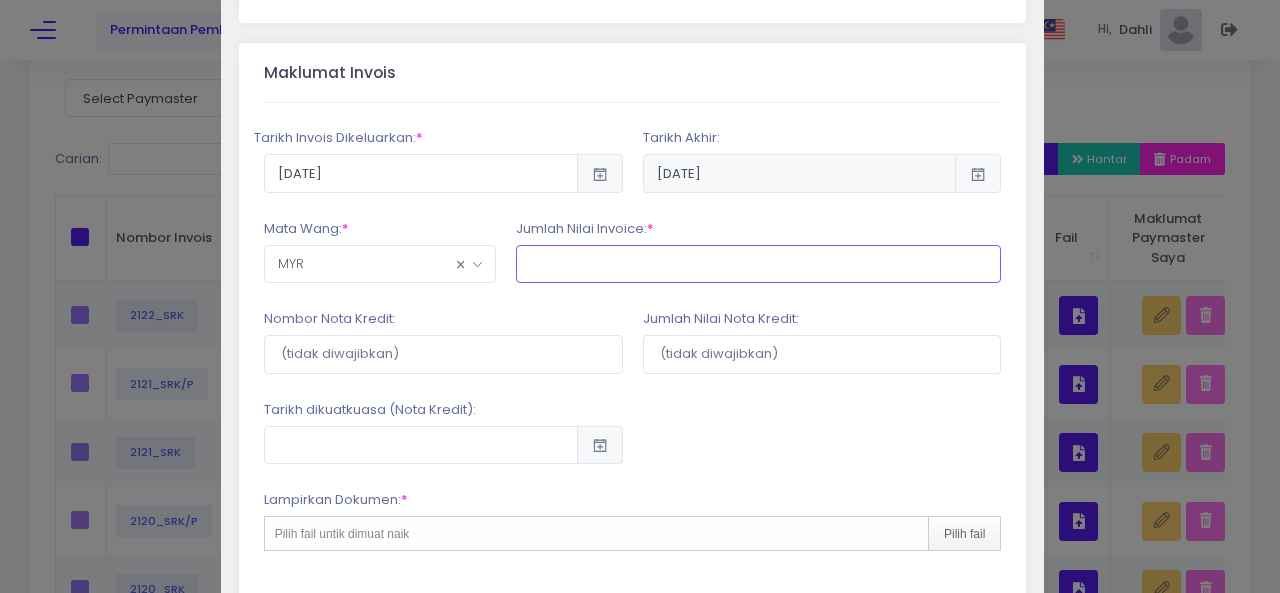 type on "34,610.56" 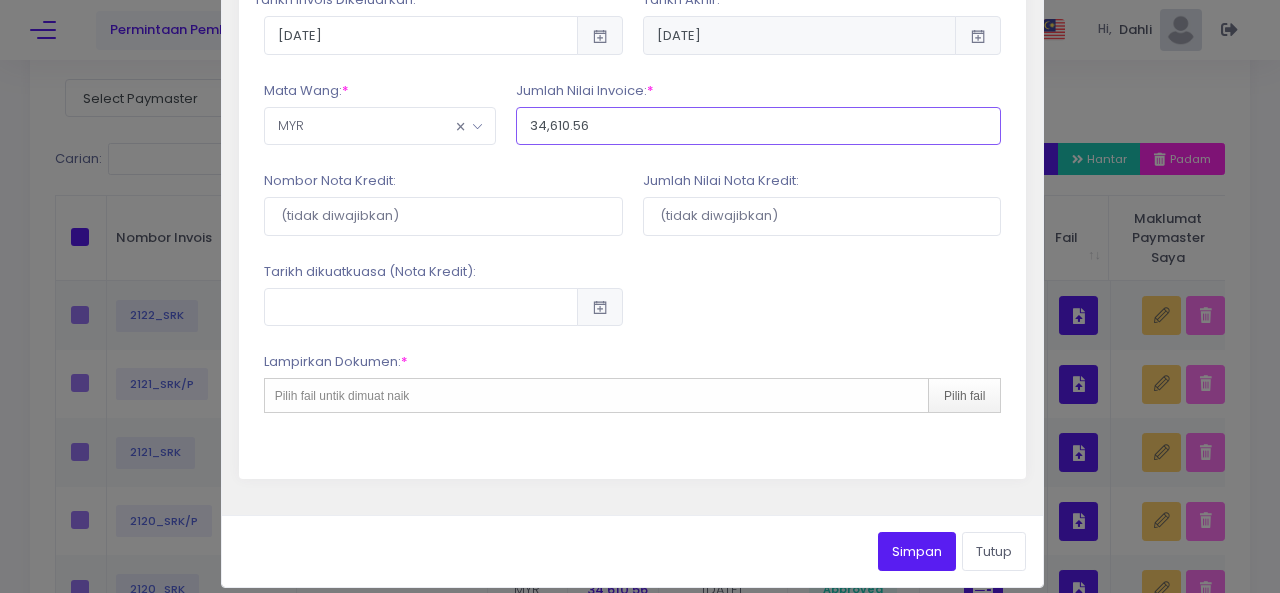 scroll, scrollTop: 542, scrollLeft: 0, axis: vertical 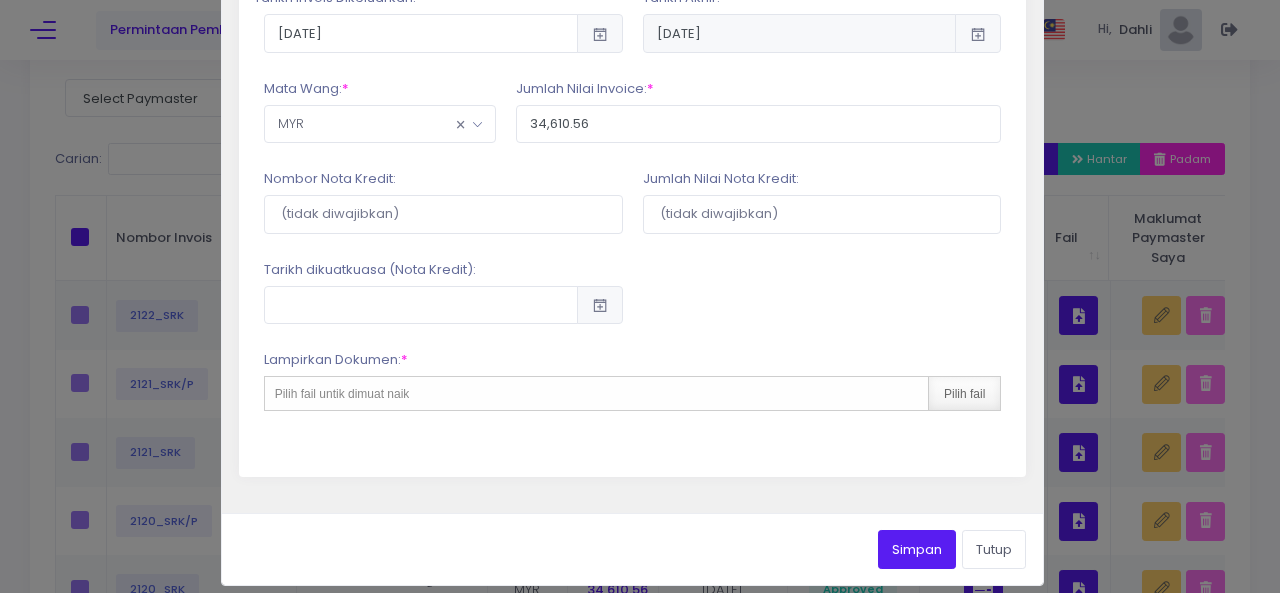 click on "Pilih fail" at bounding box center (964, 393) 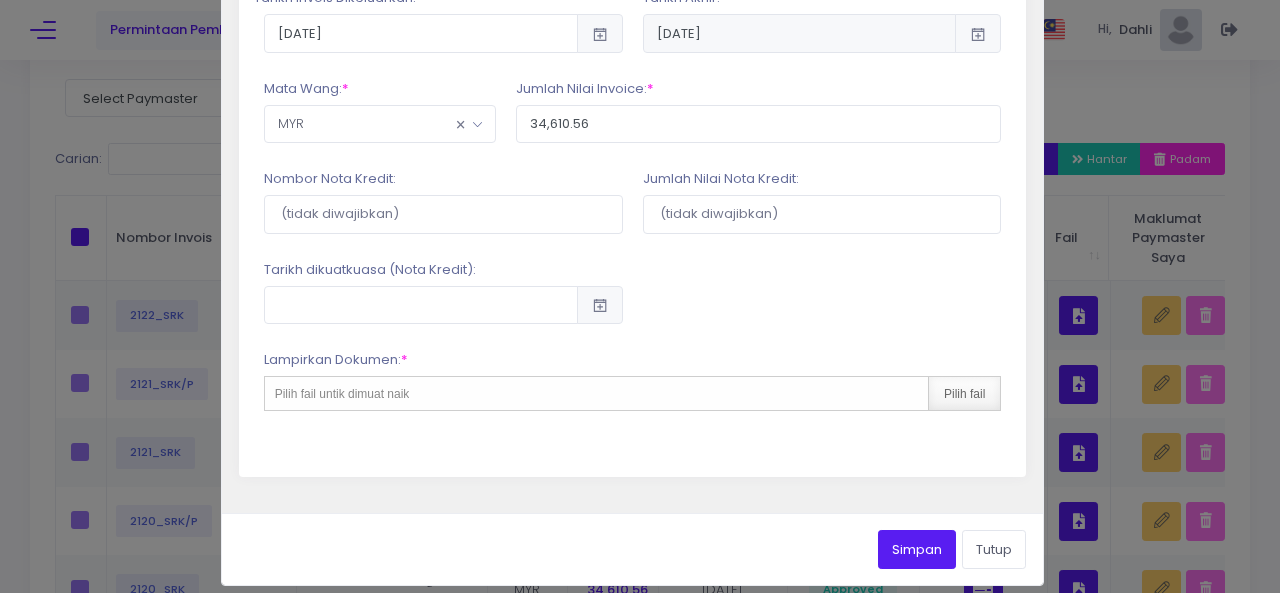 type on "C:\fakepath\Copy of invoice_kdeb_SRKJuly.pdf" 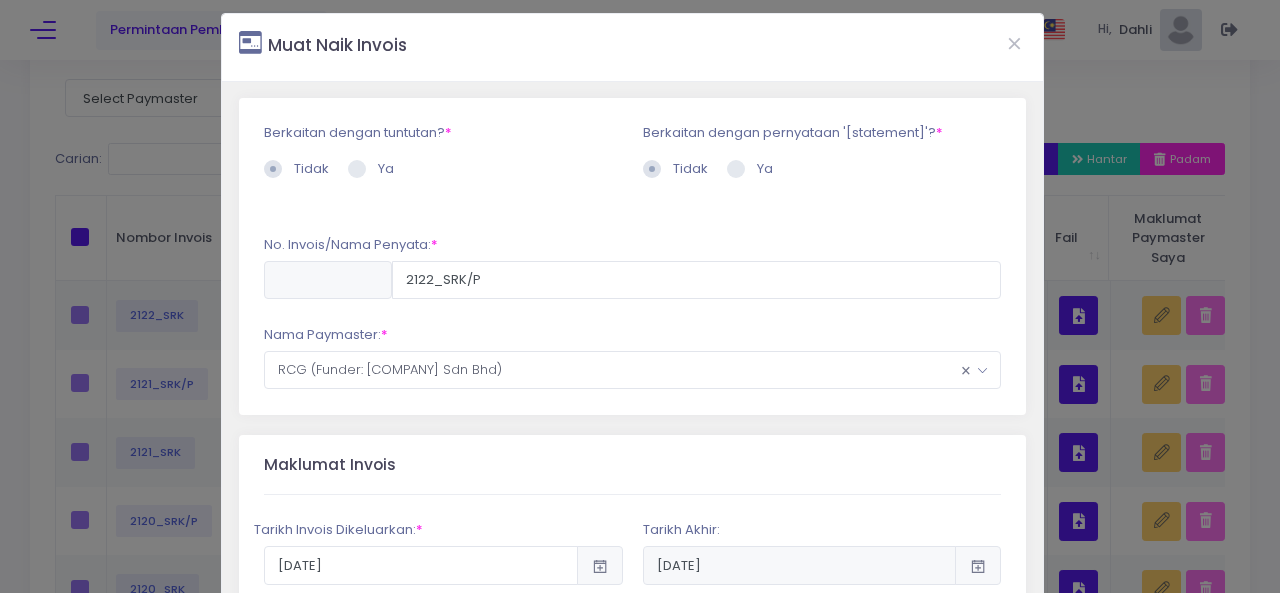 scroll, scrollTop: 0, scrollLeft: 0, axis: both 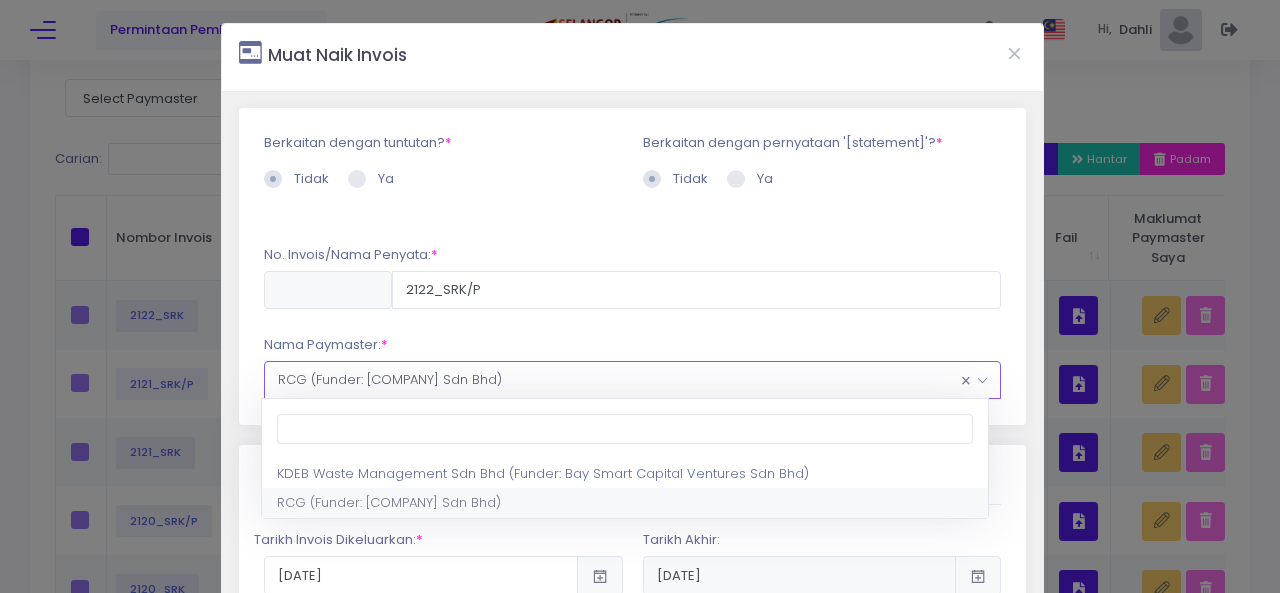 click on "× RCG (Funder: Bay Smart Capital Ventures Sdn Bhd)" at bounding box center [633, 380] 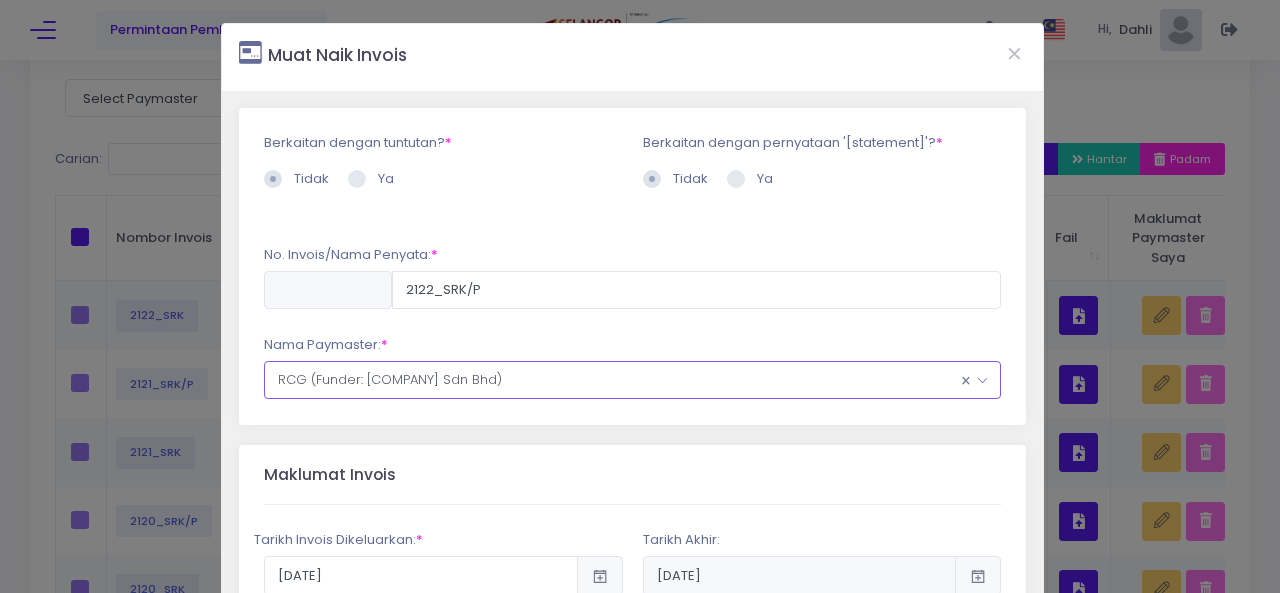 click on "× RCG (Funder: Bay Smart Capital Ventures Sdn Bhd)" at bounding box center (633, 380) 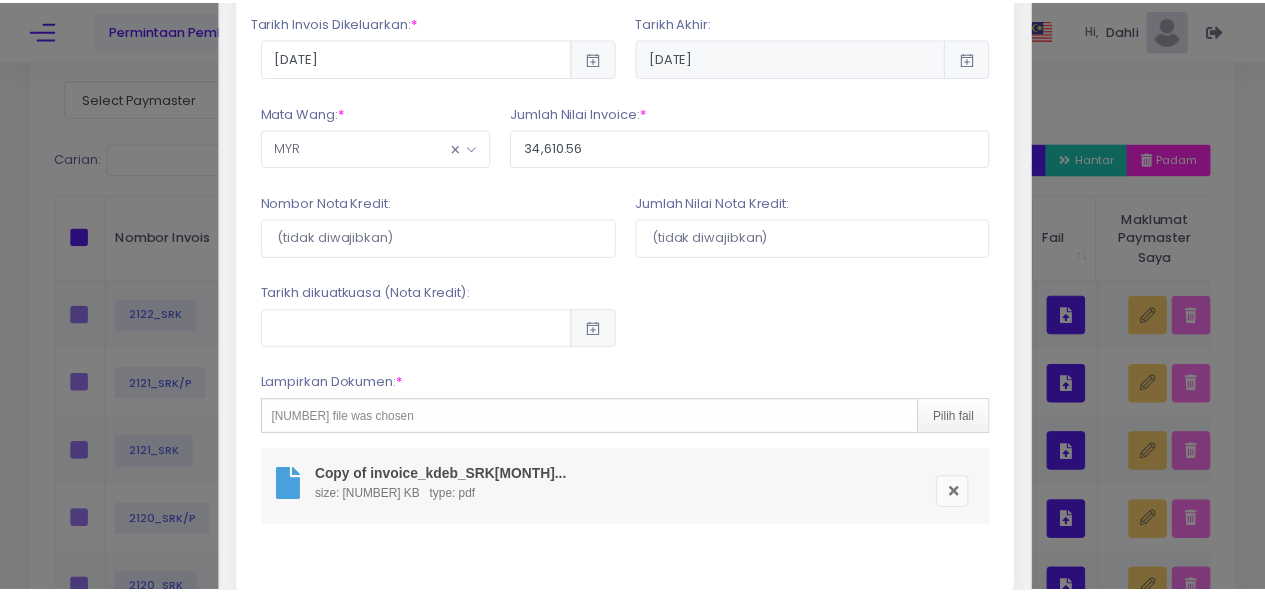 scroll, scrollTop: 647, scrollLeft: 0, axis: vertical 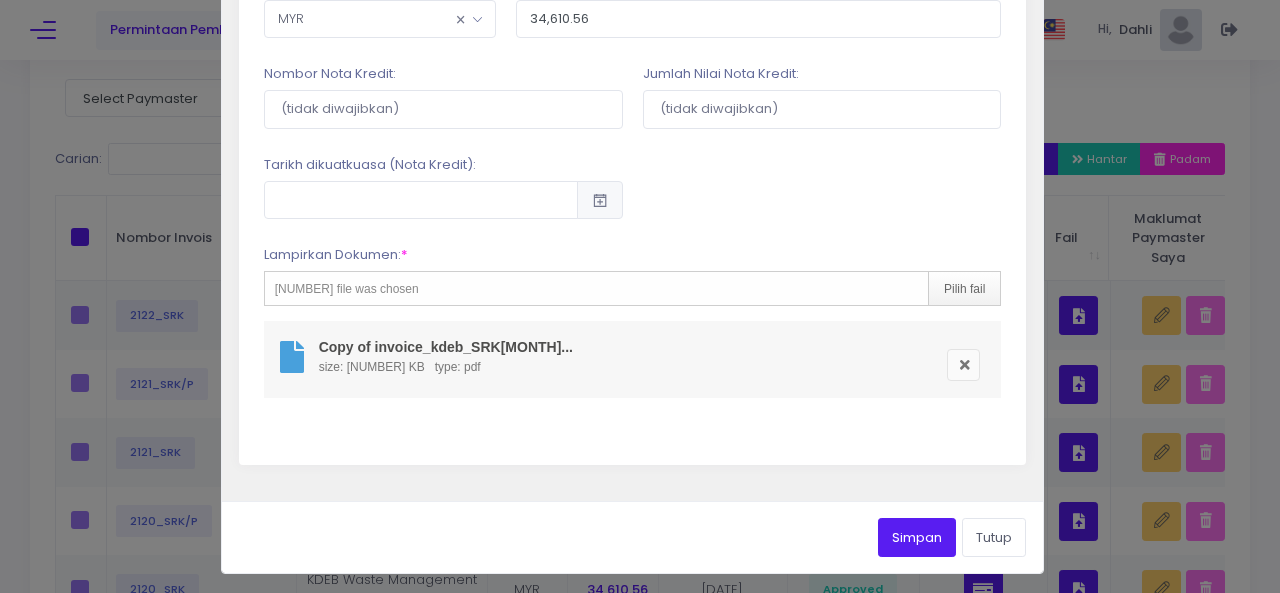 click on "Simpan" at bounding box center [917, 537] 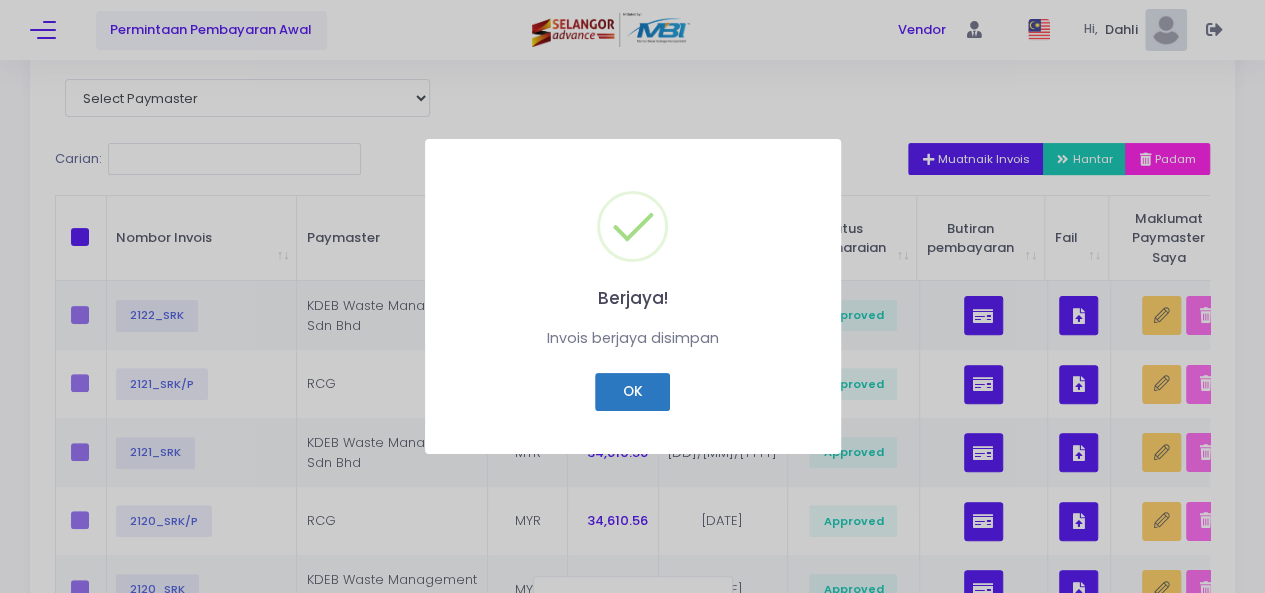 click on "OK" at bounding box center (632, 392) 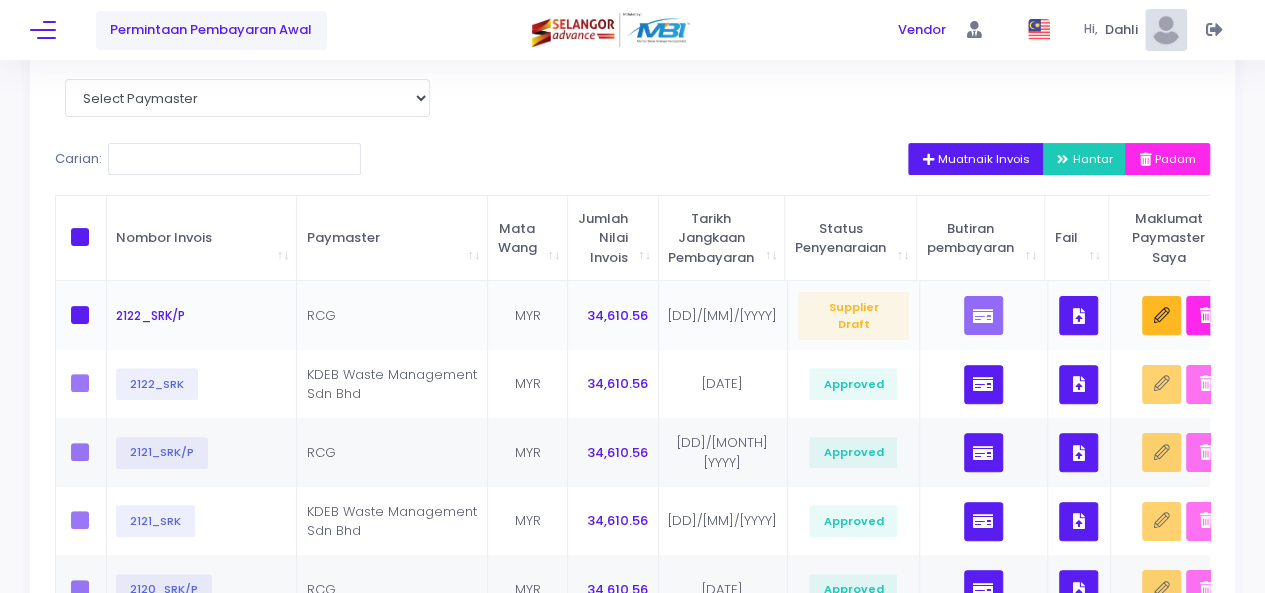 click at bounding box center [80, 315] 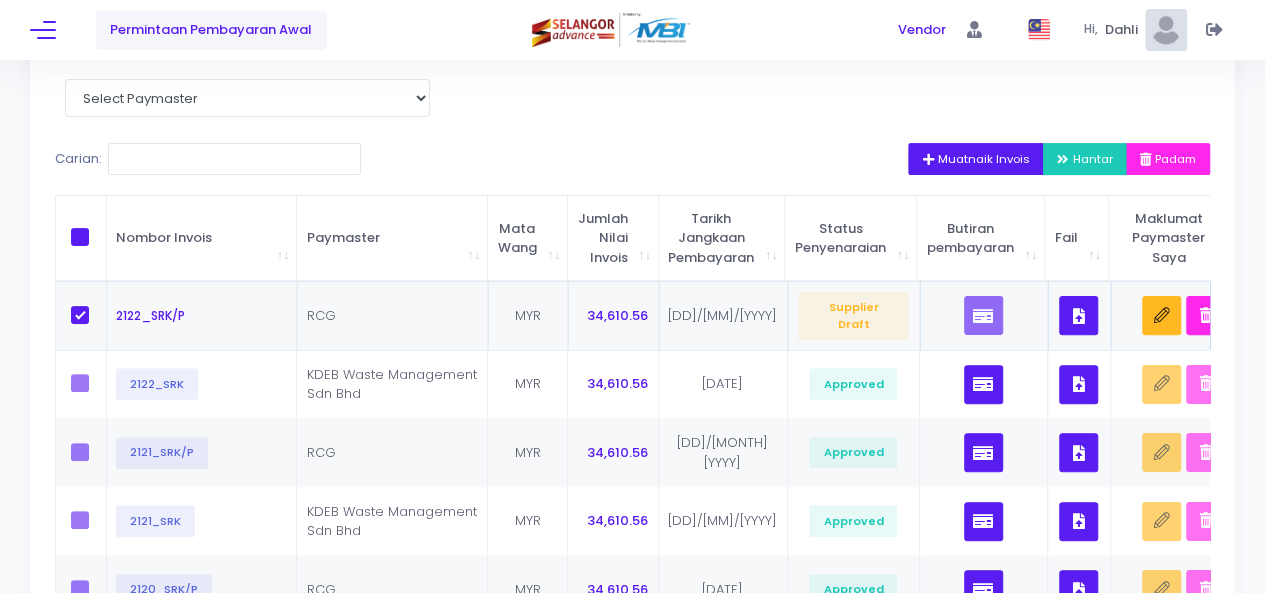 click on "Hantar" at bounding box center [1085, 159] 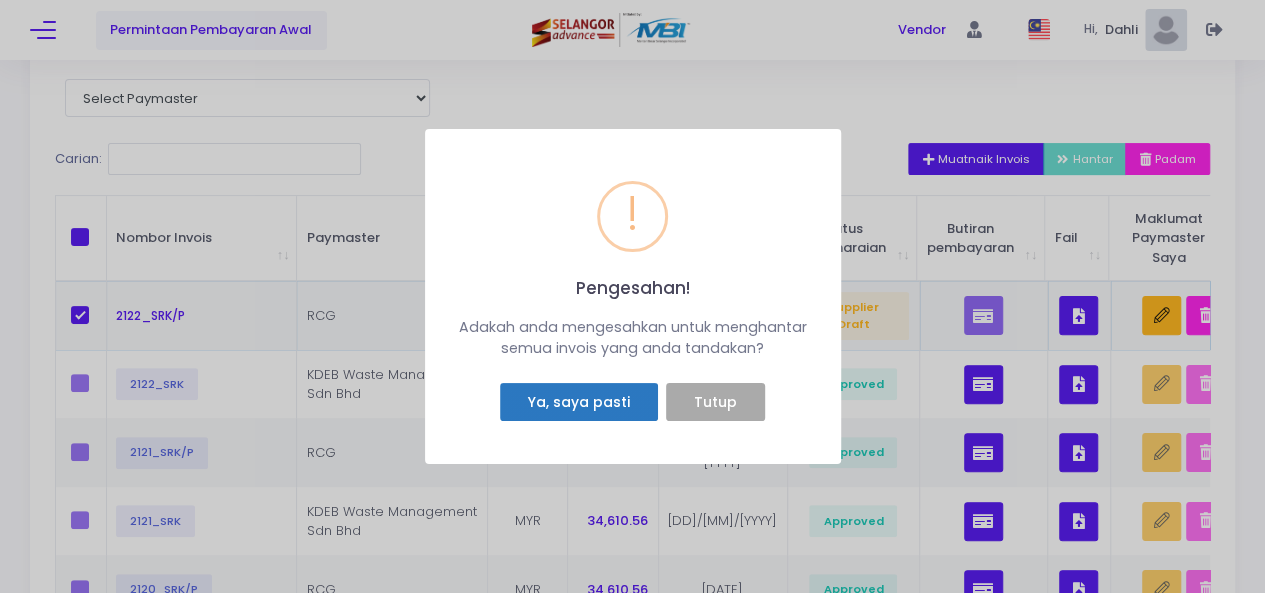 click on "Ya, saya pasti" at bounding box center (578, 402) 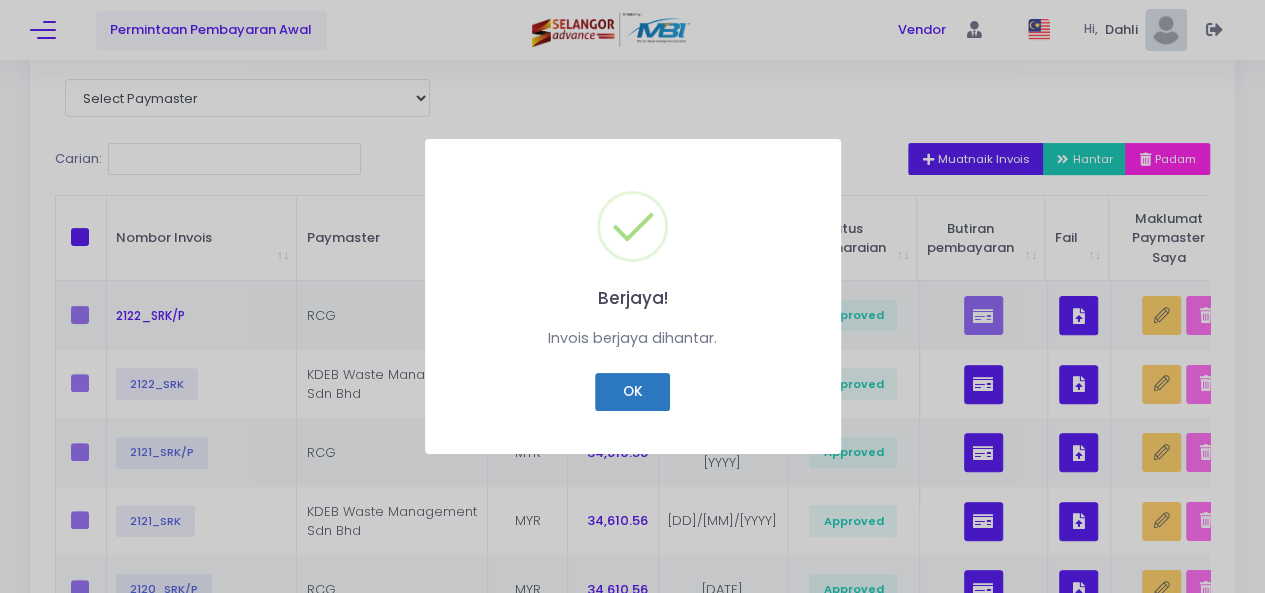 click on "OK" at bounding box center [632, 392] 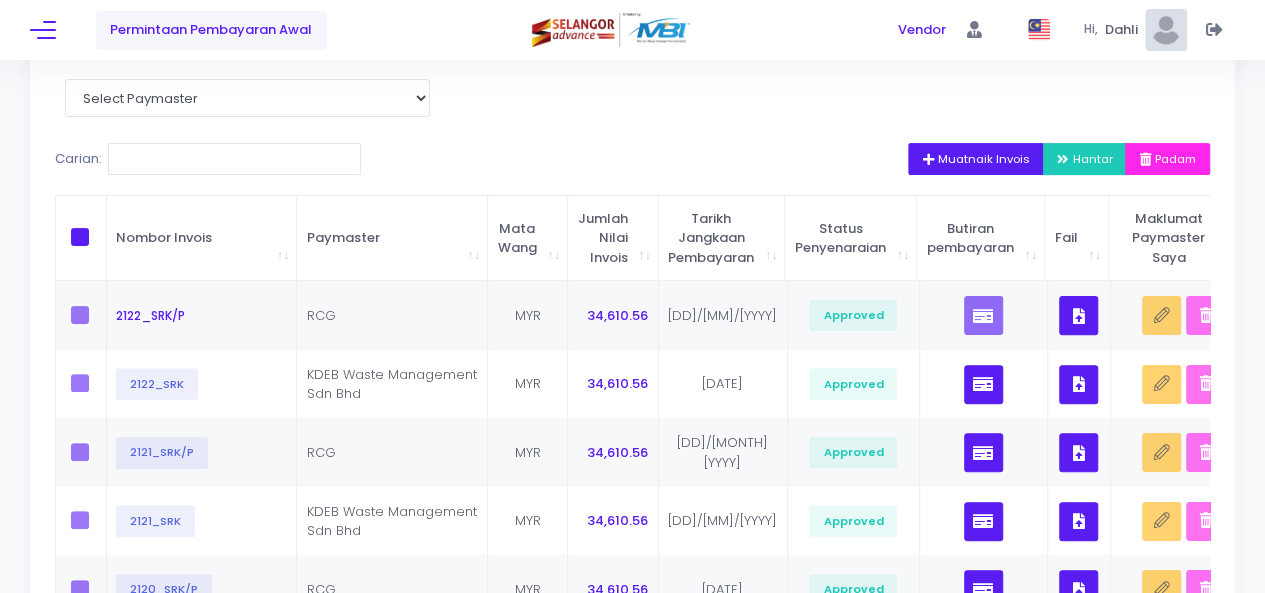 click on "Permintaan Pembayaran Awal" at bounding box center (211, 30) 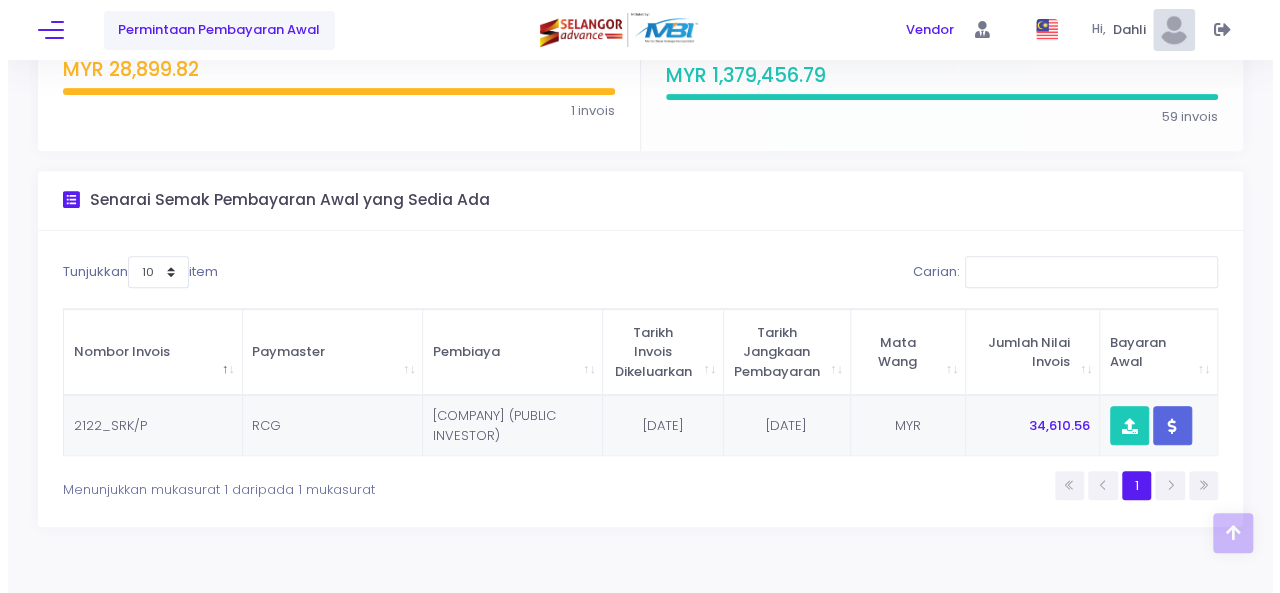 scroll, scrollTop: 352, scrollLeft: 0, axis: vertical 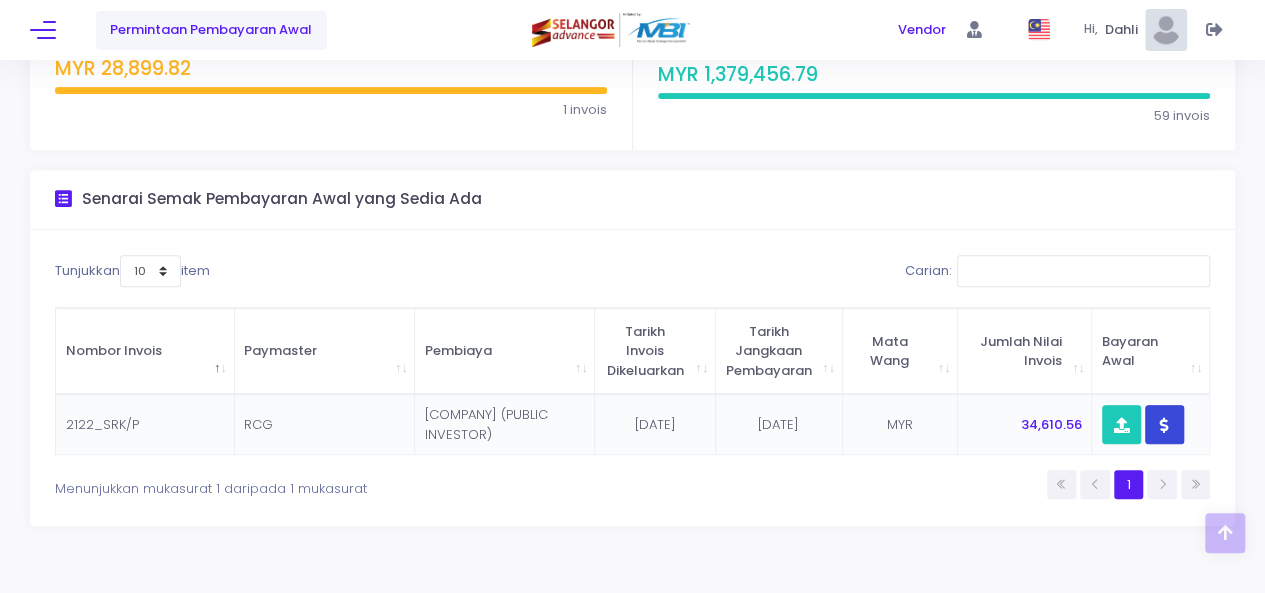 click at bounding box center (1164, 424) 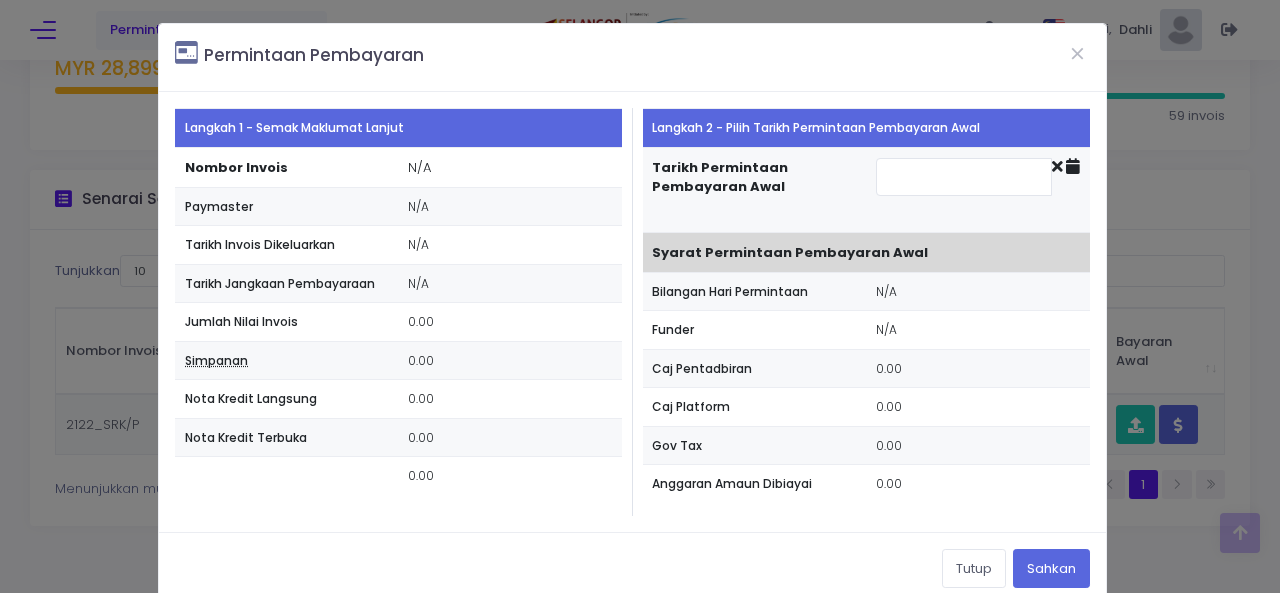 type on "[DATE]" 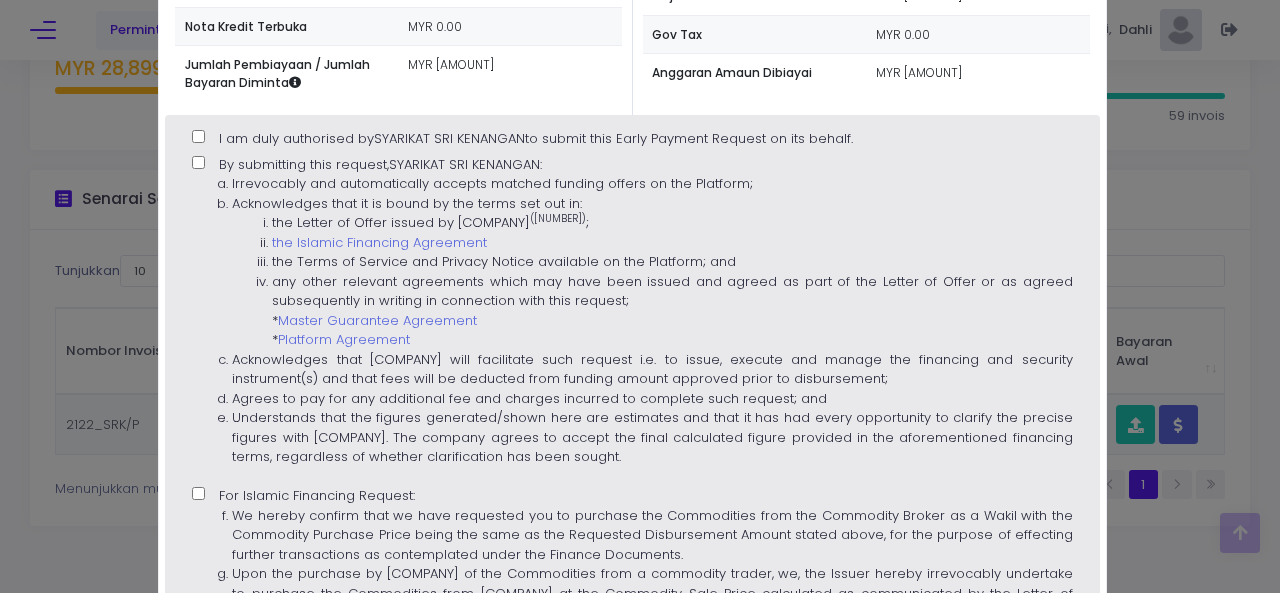 scroll, scrollTop: 412, scrollLeft: 0, axis: vertical 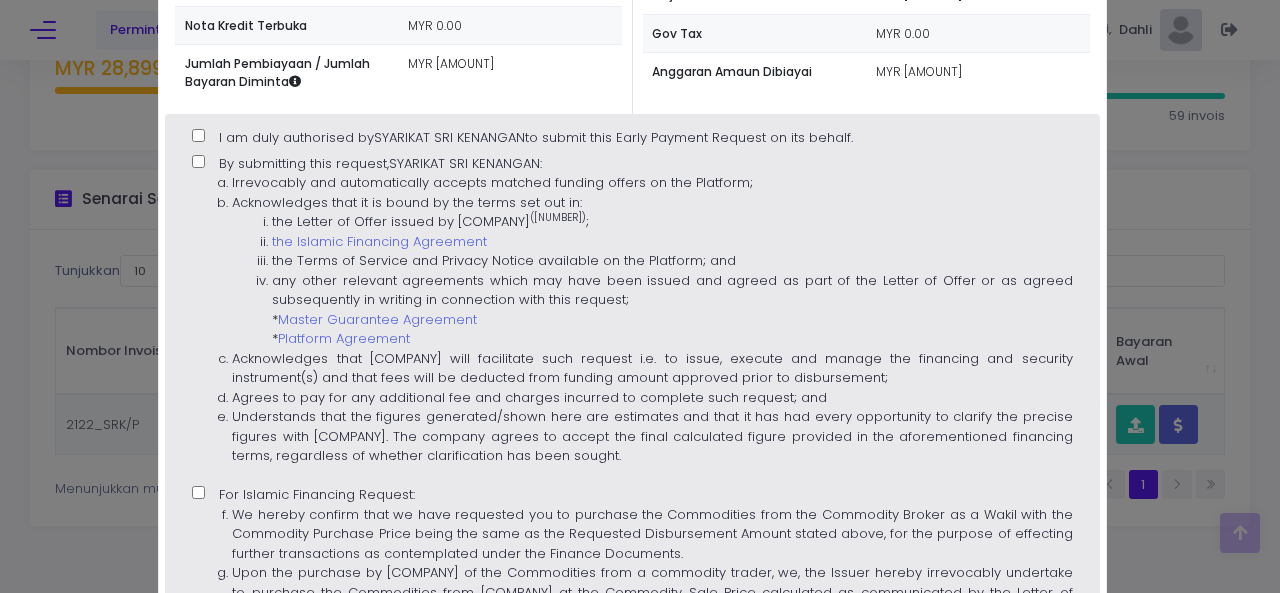 click on "I am duly authorised by [COMPANY] to submit this Early Payment Request on its
behalf." at bounding box center [198, 135] 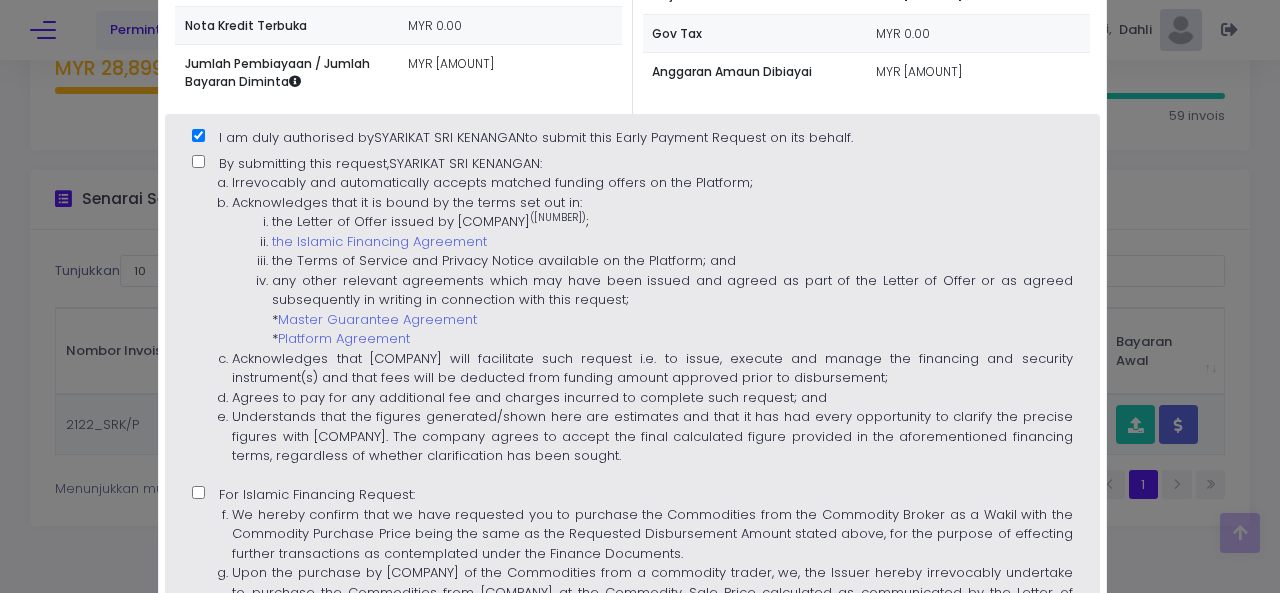 click on "By submitting this request, [COMPANY] :
Irrevocably and automatically accepts matched funding offers on the Platform;
Acknowledges that it is bound by the terms set out in:
the Letter of Offer issued by [COMPANY] (1) ;
the Islamic Financing Agreement
the Terms
of Service and Privacy Notice available on the Platform; and
any other relevant agreements which may
have
been issued and
agreed as part of the Letter of
Offer or as agreed subsequently in writing in connection with this request;
*   Master Guarantee Agreement
*" at bounding box center [198, 161] 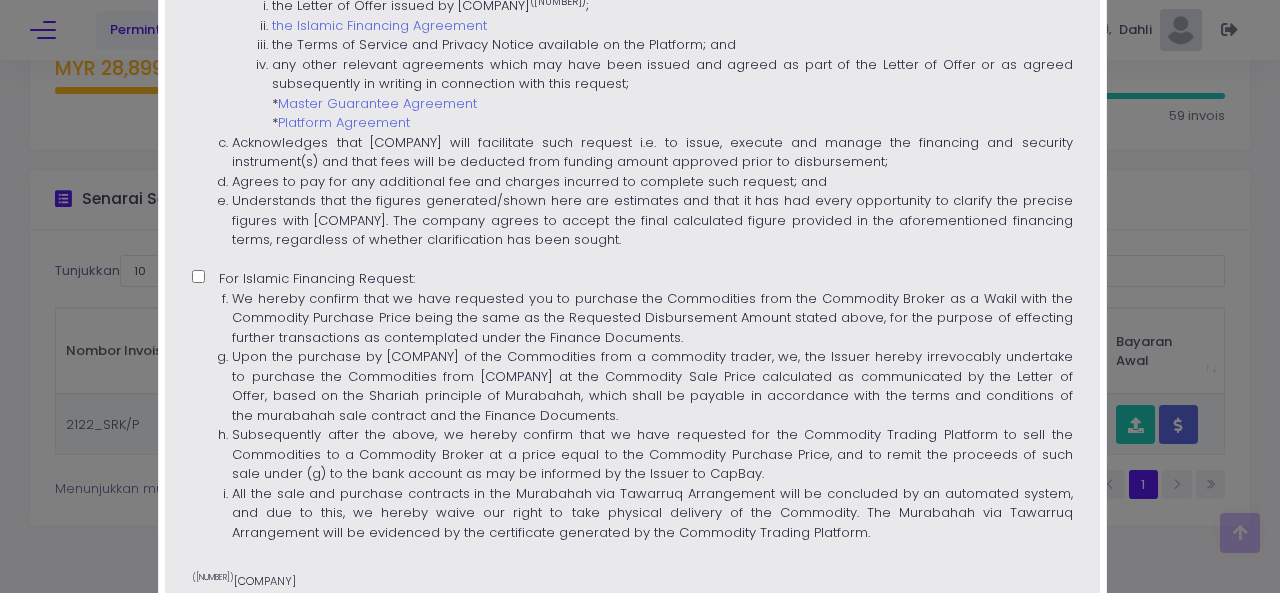 scroll, scrollTop: 629, scrollLeft: 0, axis: vertical 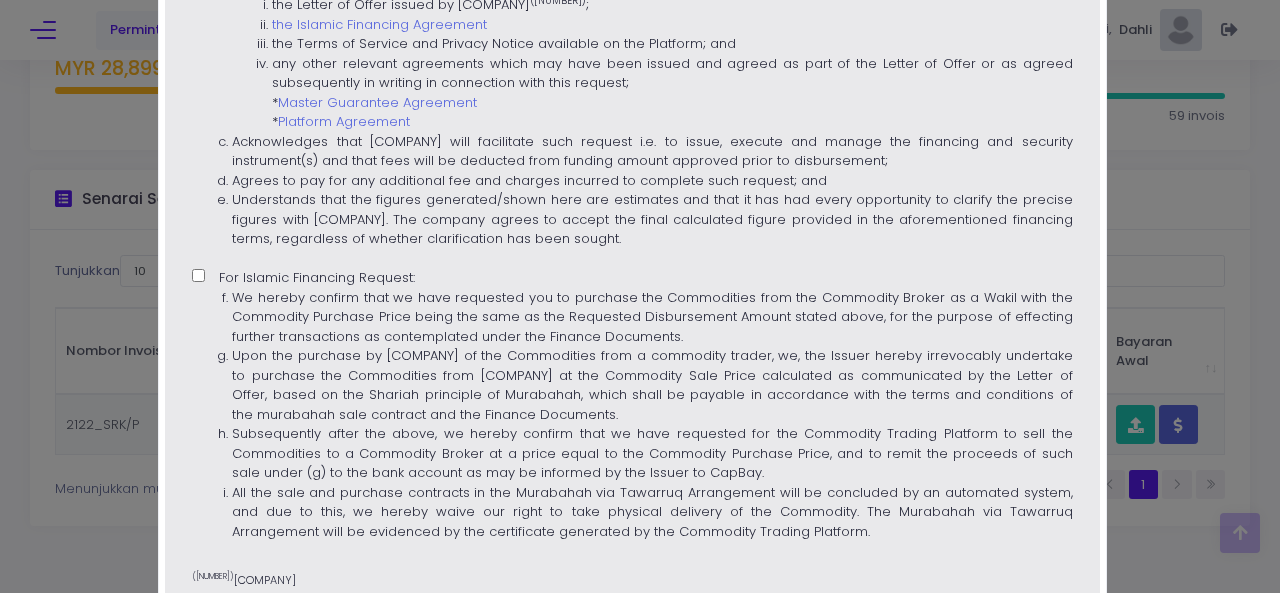 click on "For Islamic Financing Request:
We hereby confirm that we have requested you to purchase the Commodities from the Commodity Broker
as a Wakil with the Commodity Purchase Price being the same as the Requested Disbursement Amount
stated above, for the purpose of effecting further transactions as contemplated under the Finance
Documents.
Subsequently after the above, we hereby confirm that we have requested for the Commodity Trading
Platform to sell the Commodities to a Commodity Broker at a price equal to the Commodity Purchase
Price, and to remit the proceeds of such sale under (g) to the bank
account as may be informed by the Issuer to CapBay." at bounding box center (198, 275) 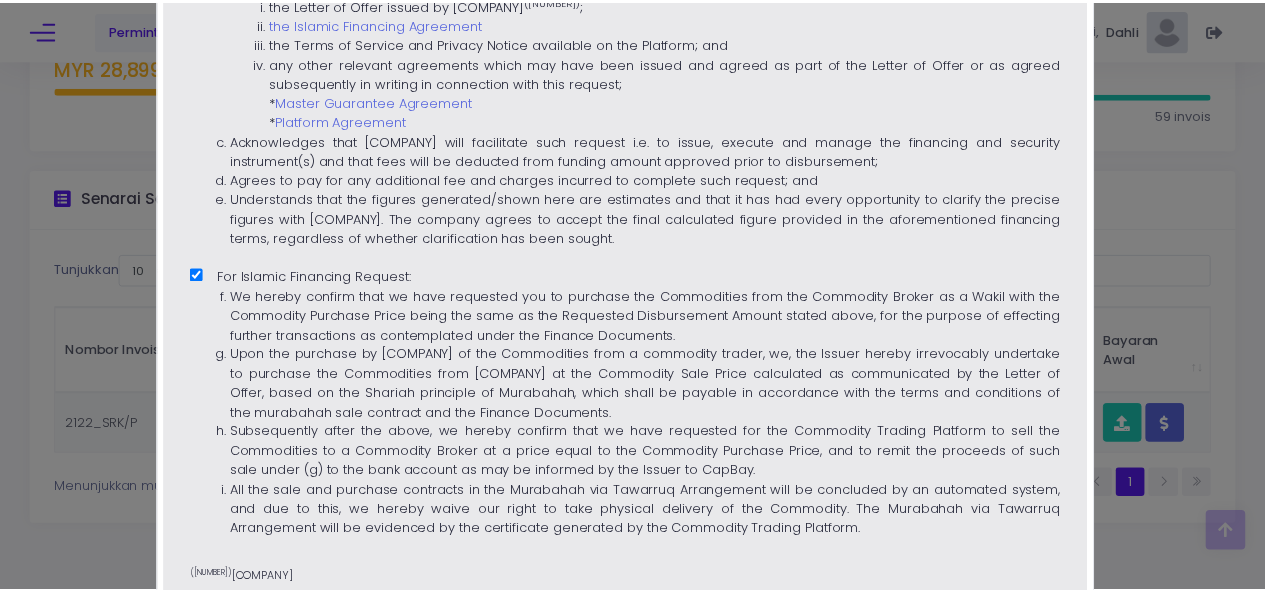scroll, scrollTop: 785, scrollLeft: 0, axis: vertical 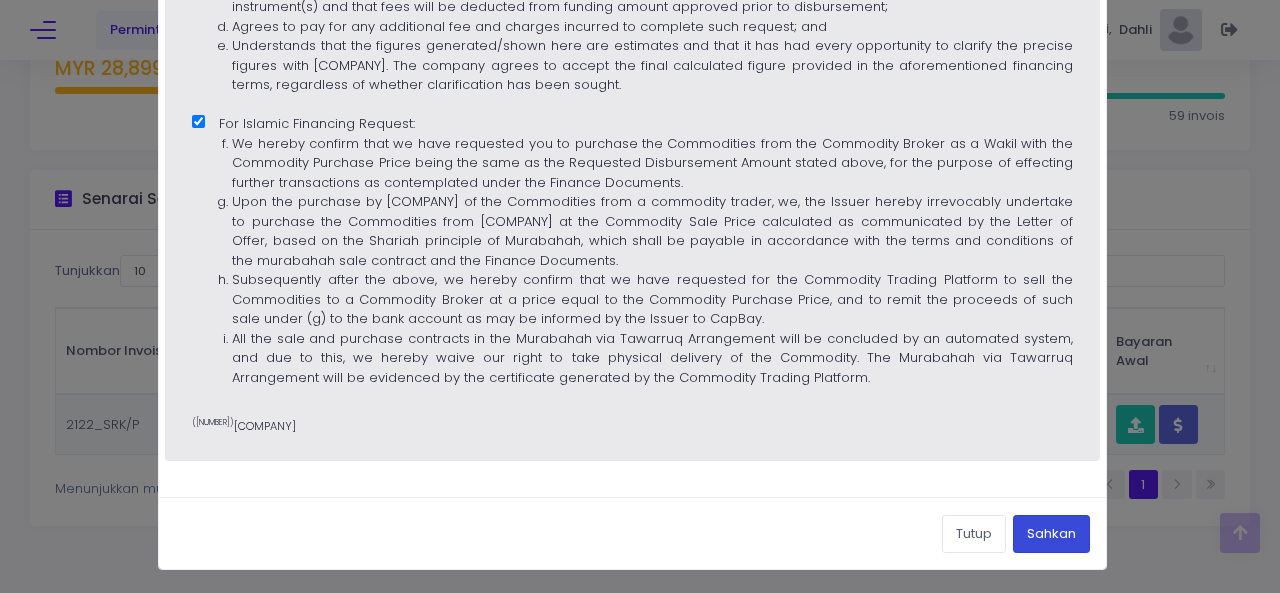 click on "Sahkan" at bounding box center [1051, 534] 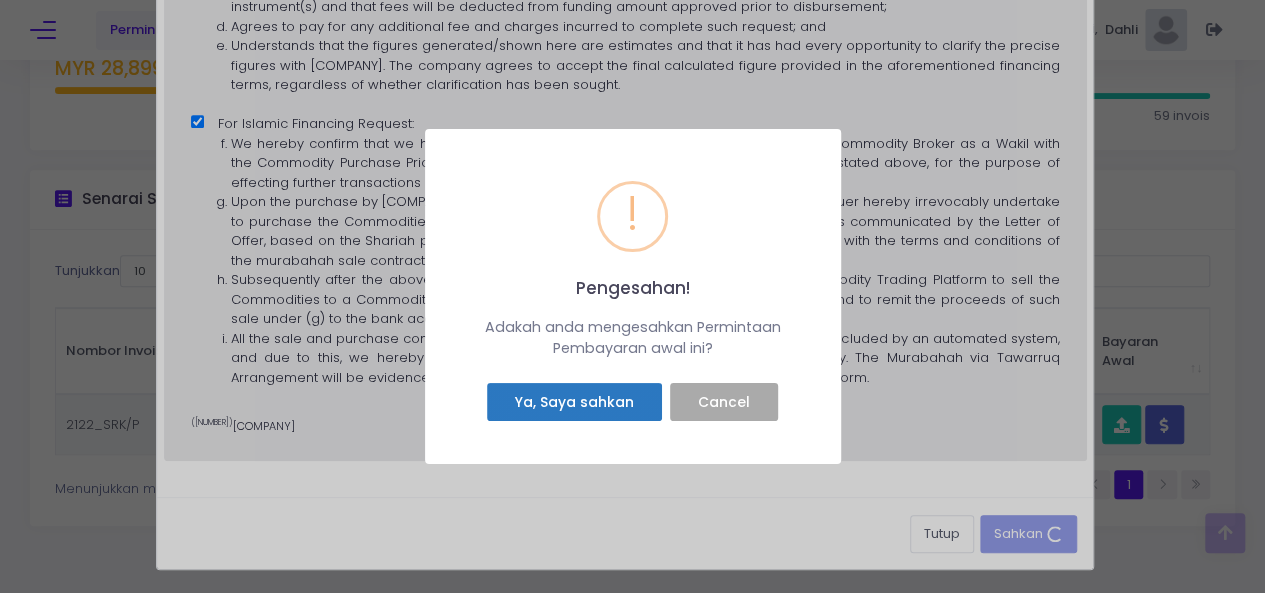 click on "Ya, Saya sahkan" at bounding box center [574, 402] 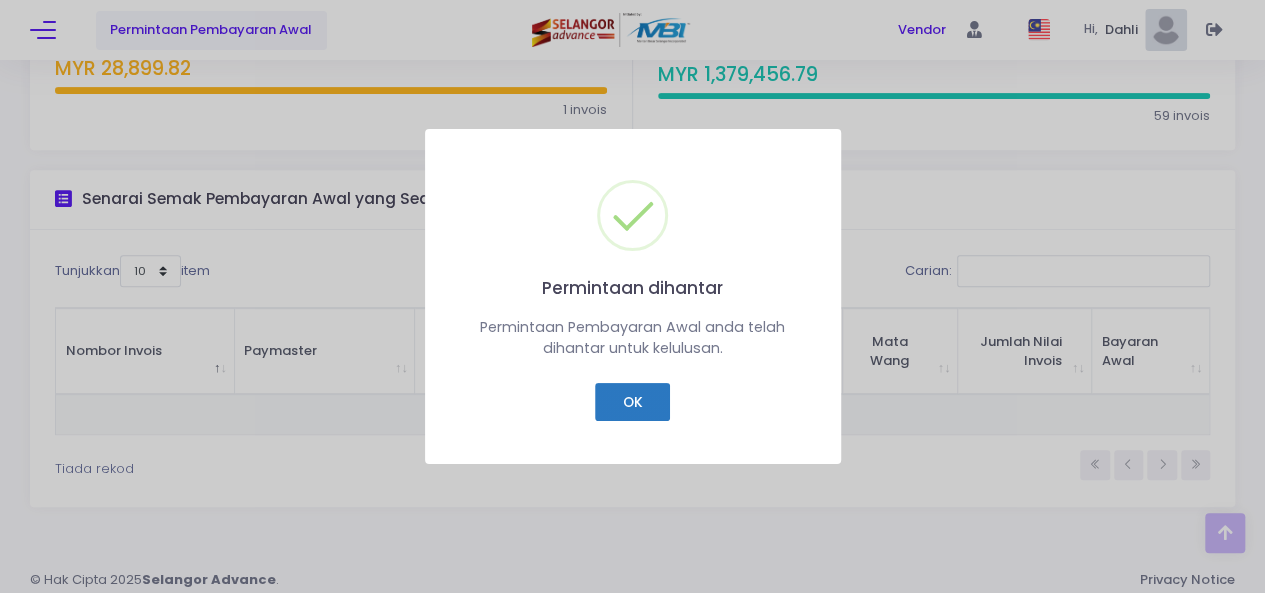 click on "OK" at bounding box center (632, 402) 